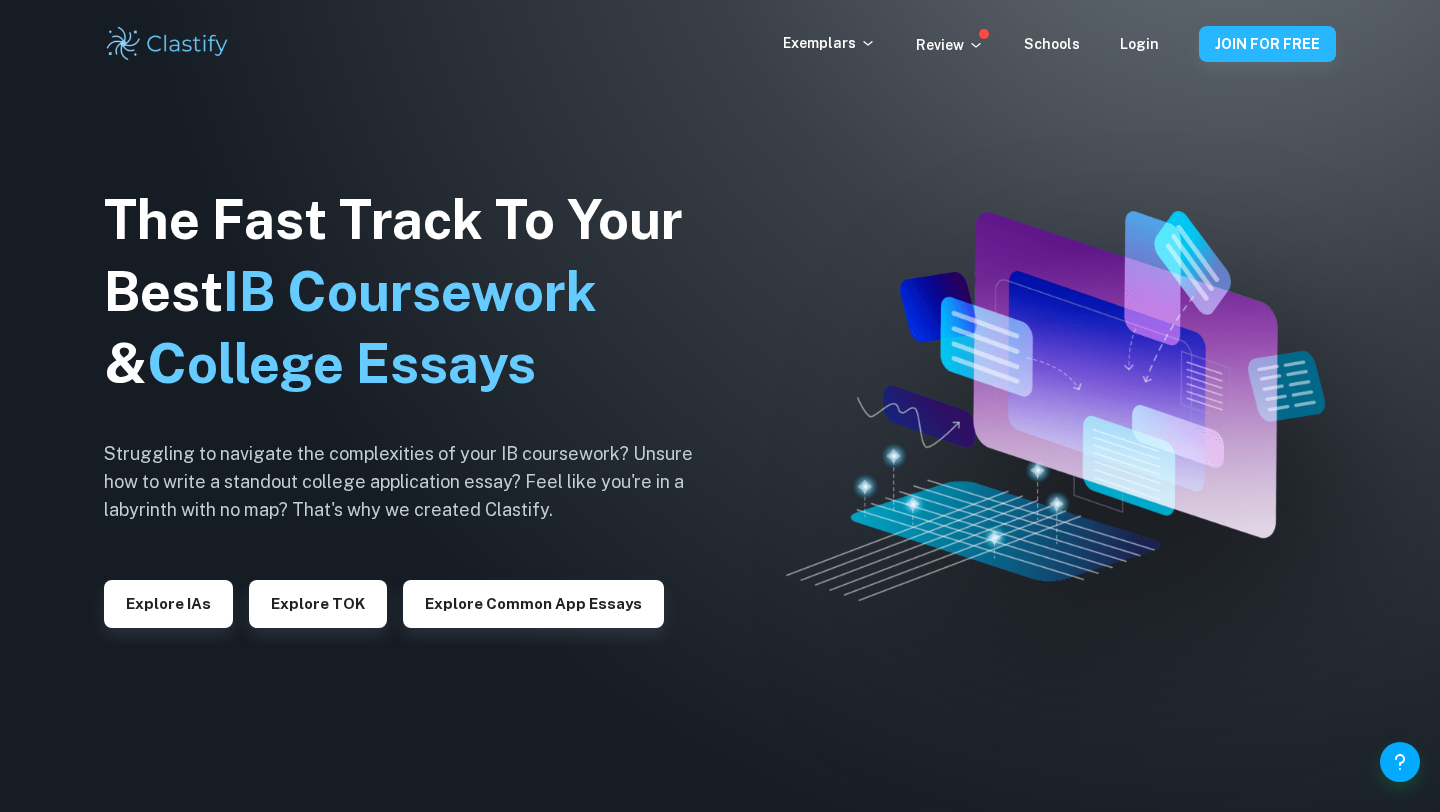 scroll, scrollTop: 0, scrollLeft: 0, axis: both 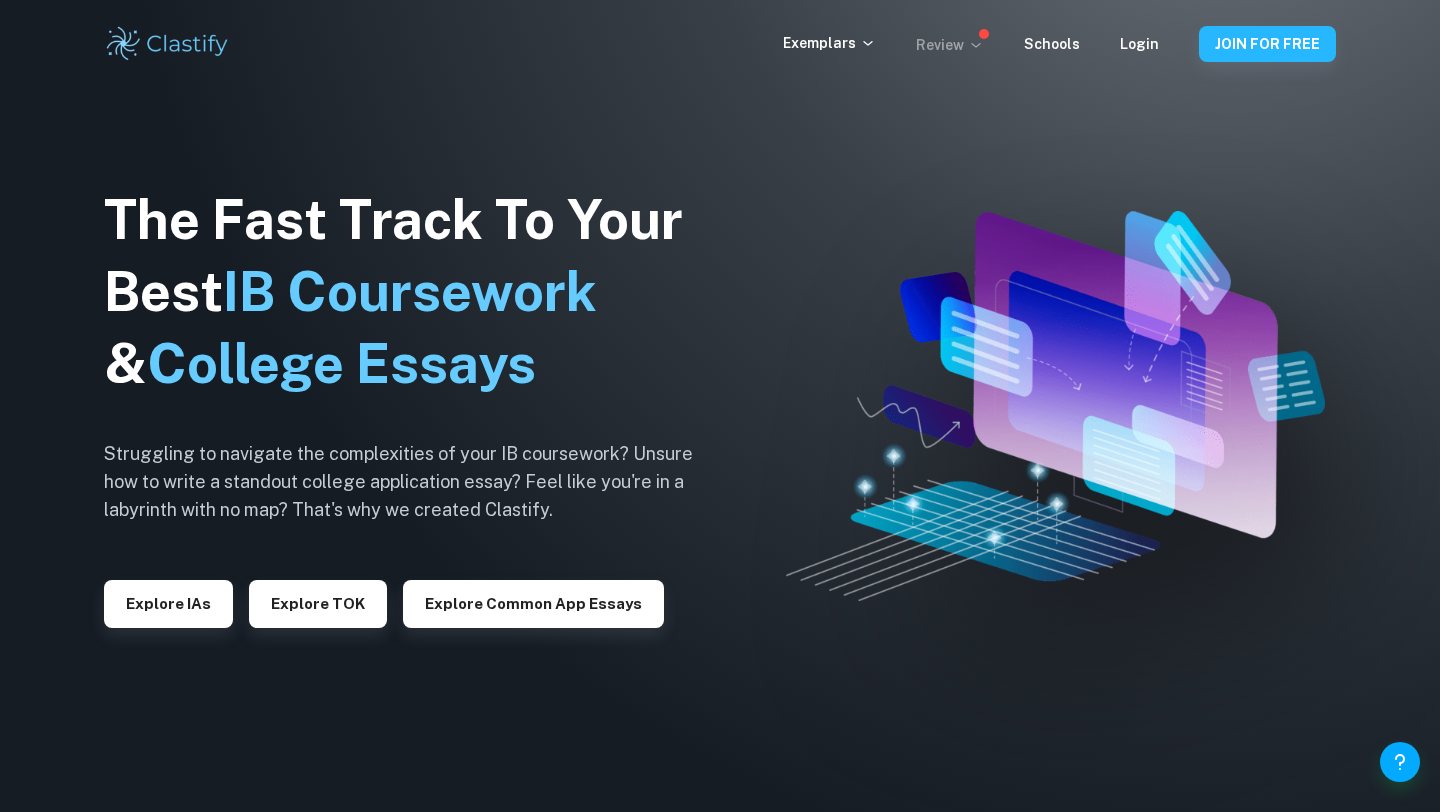 click on "Review" at bounding box center [950, 45] 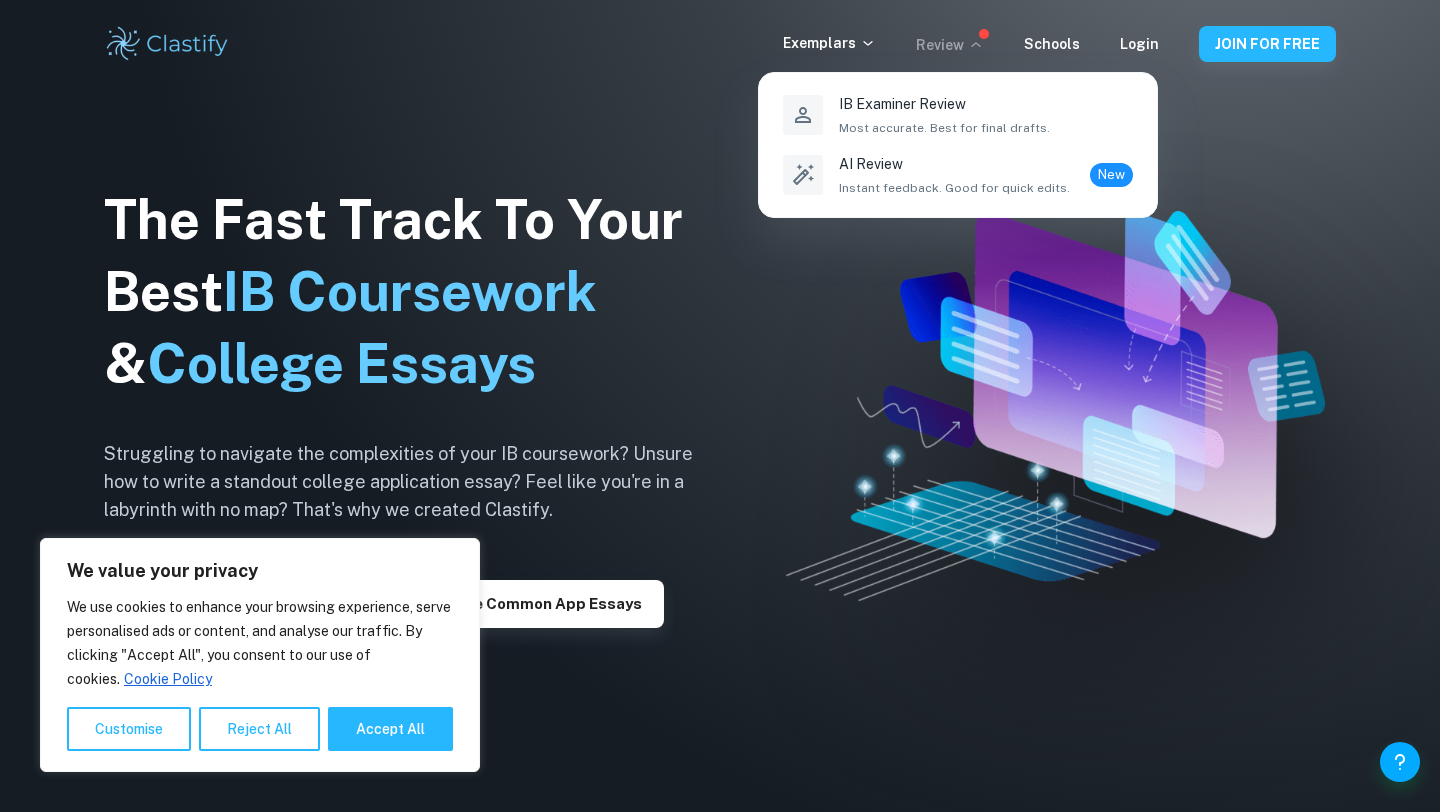 click at bounding box center (720, 406) 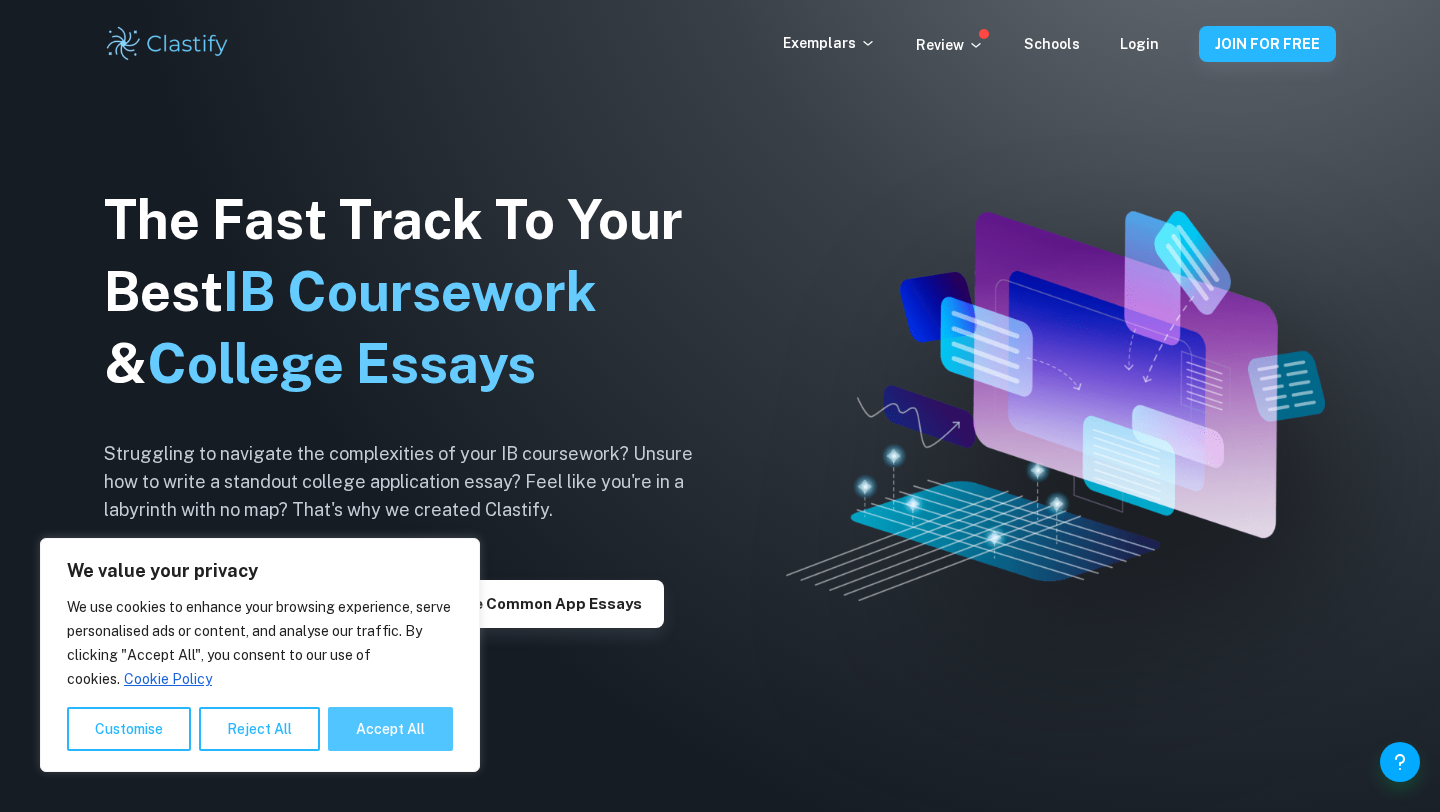 click on "Accept All" at bounding box center [390, 729] 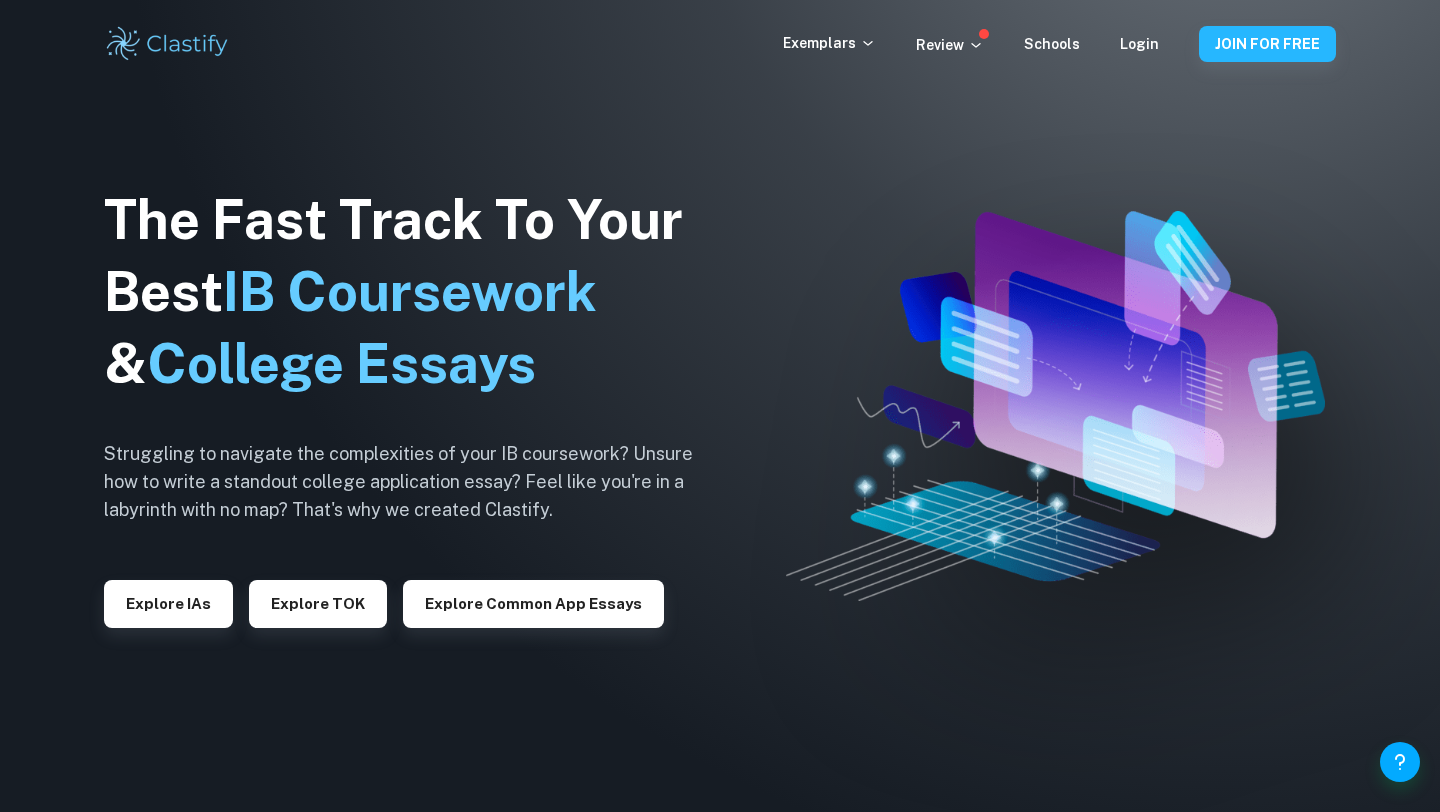 click on "Exemplars" at bounding box center [849, 44] 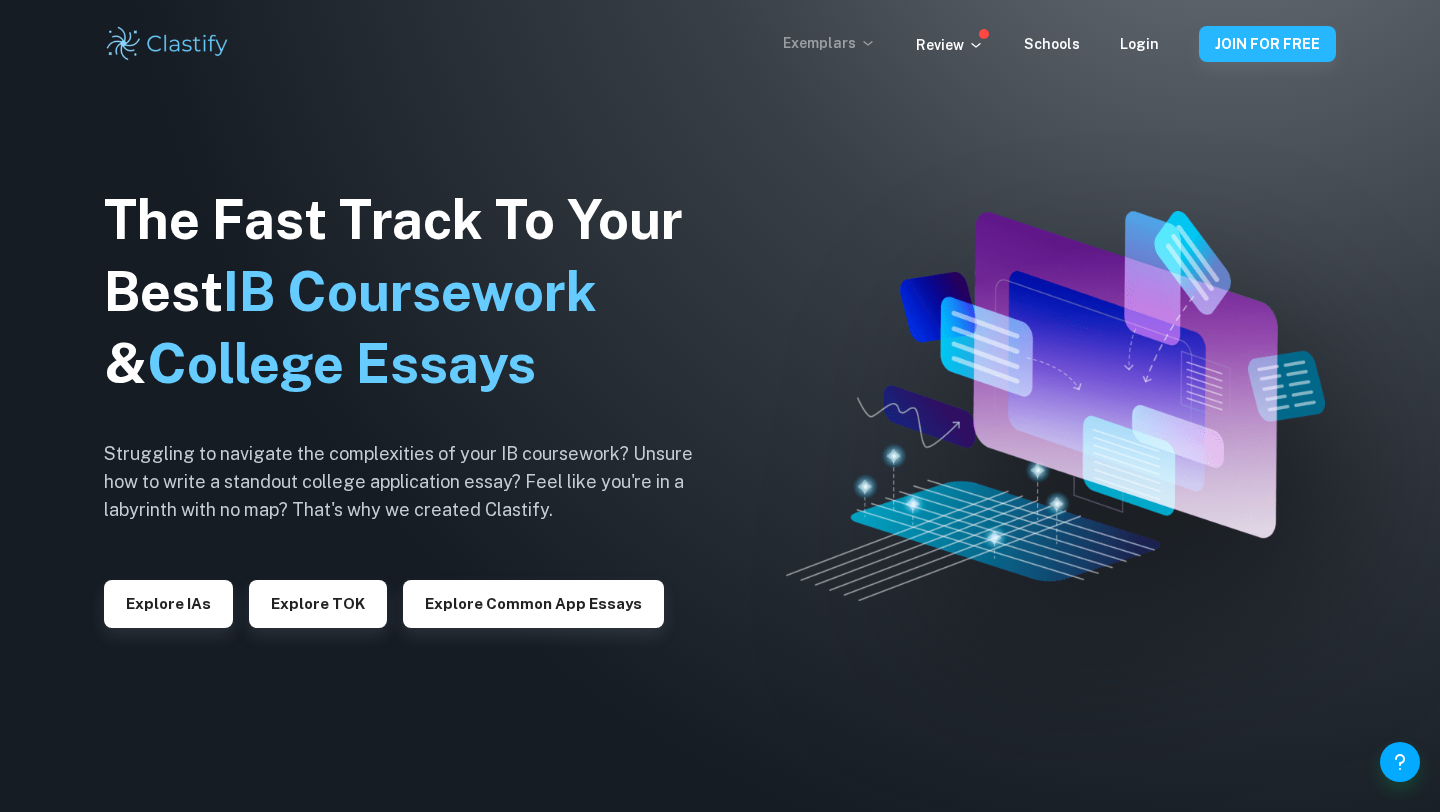 click on "Exemplars" at bounding box center [829, 43] 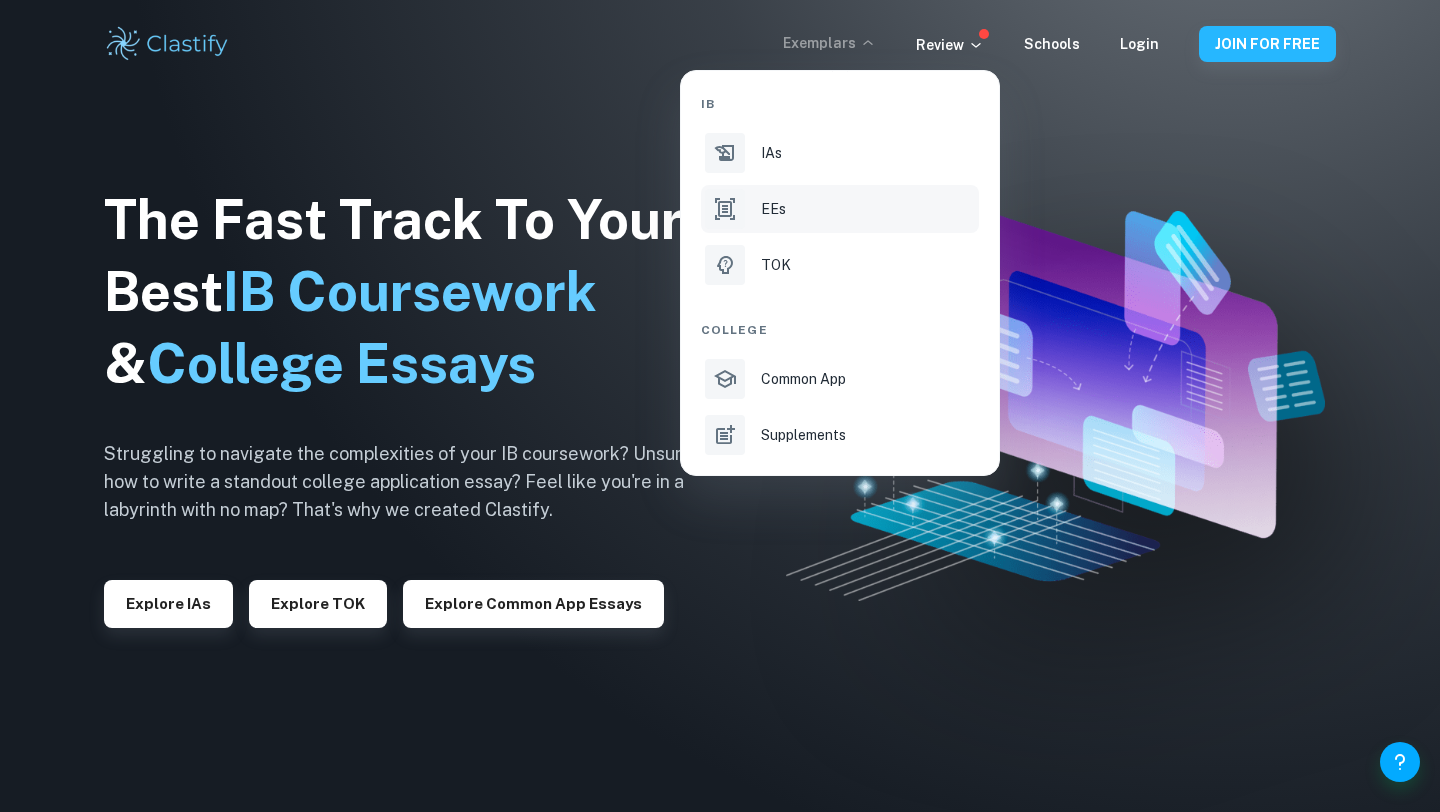 click on "EEs" at bounding box center (868, 209) 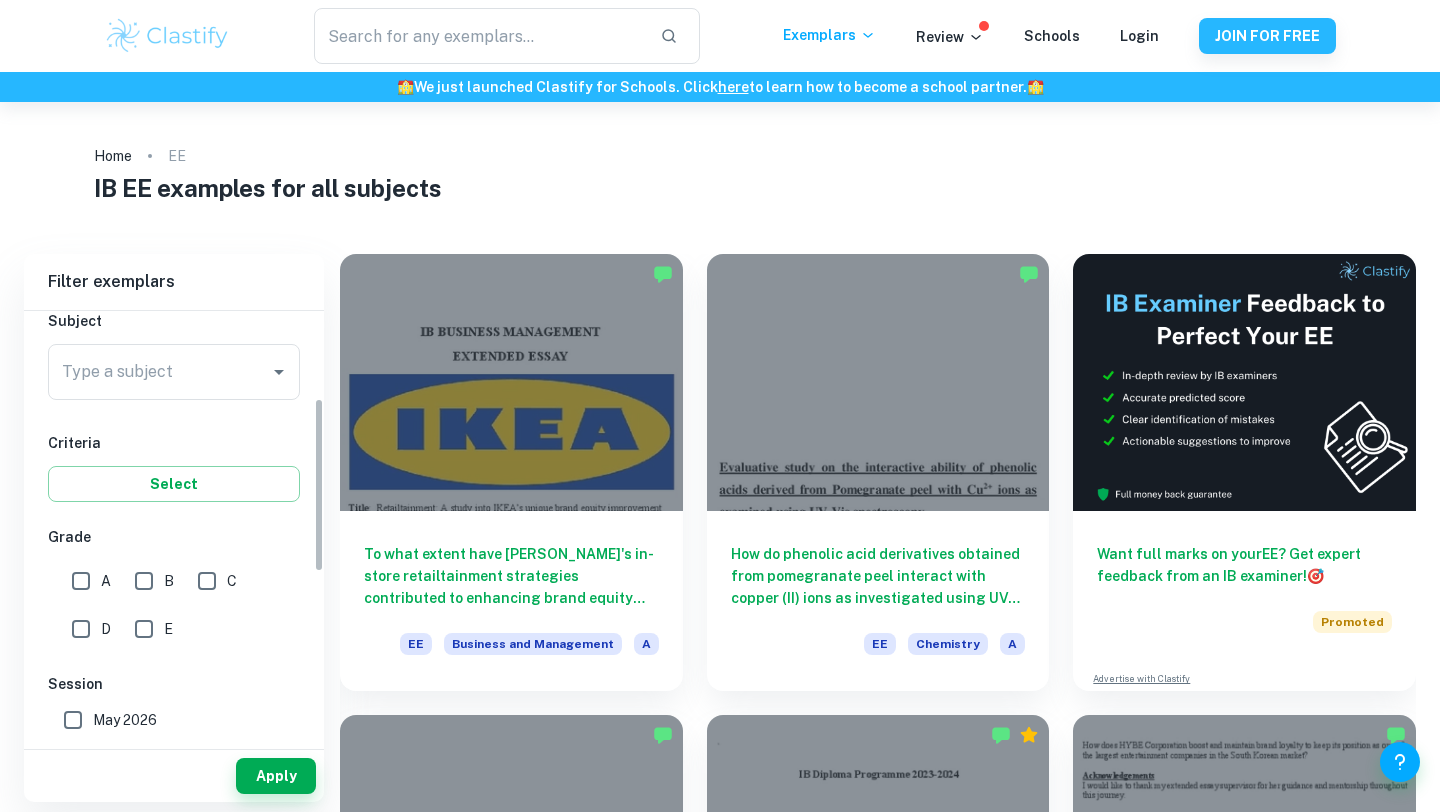scroll, scrollTop: 0, scrollLeft: 0, axis: both 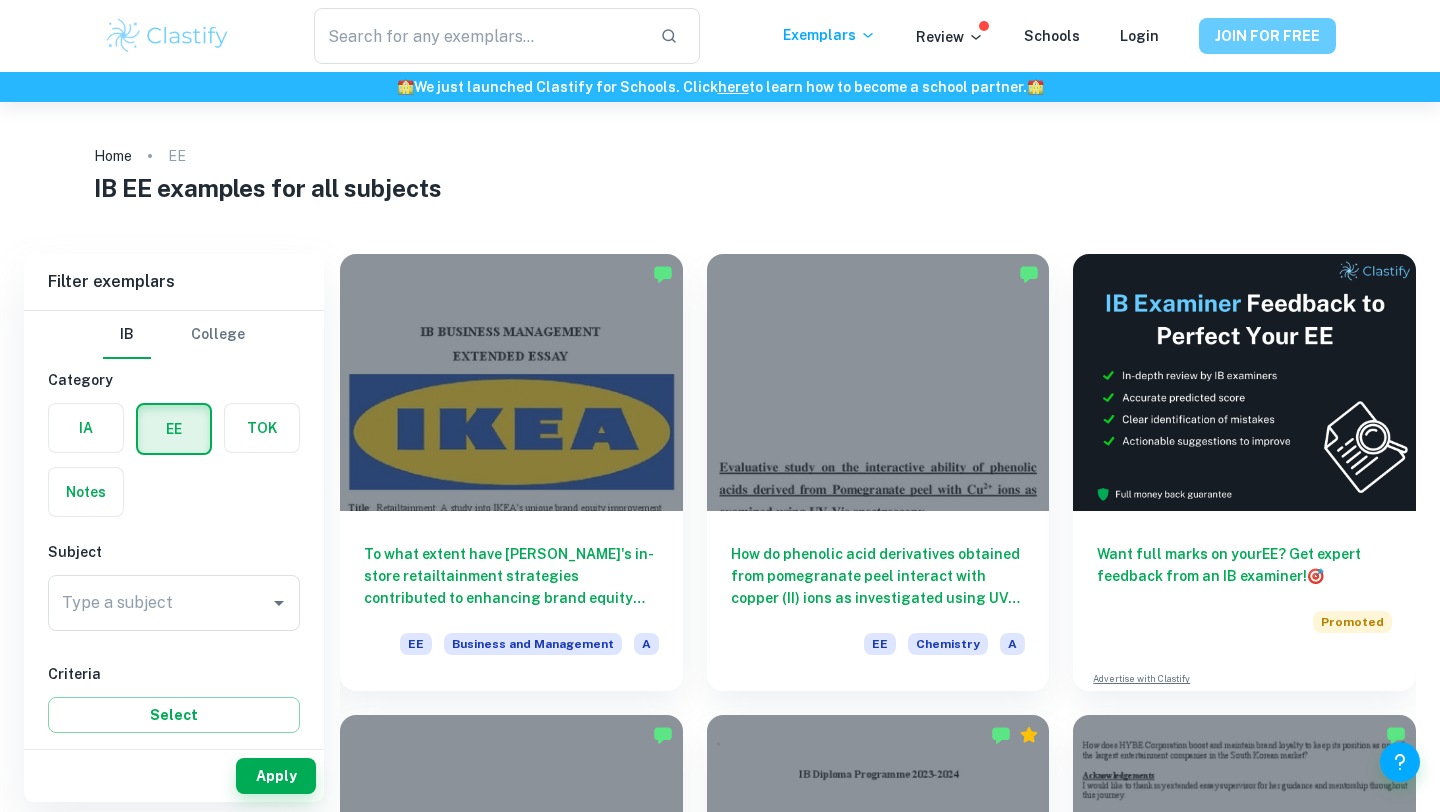click on "JOIN FOR FREE" at bounding box center [1267, 36] 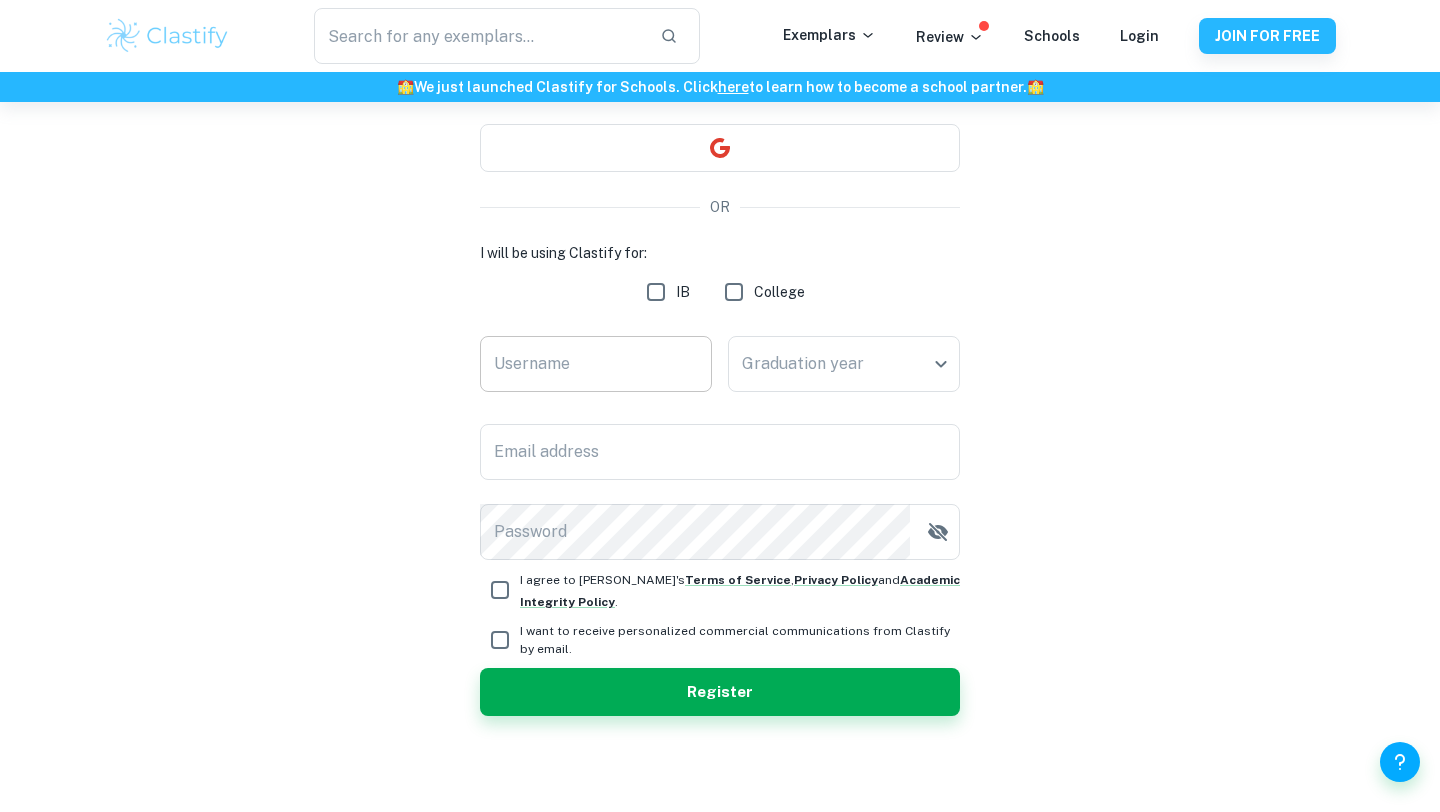 scroll, scrollTop: 0, scrollLeft: 0, axis: both 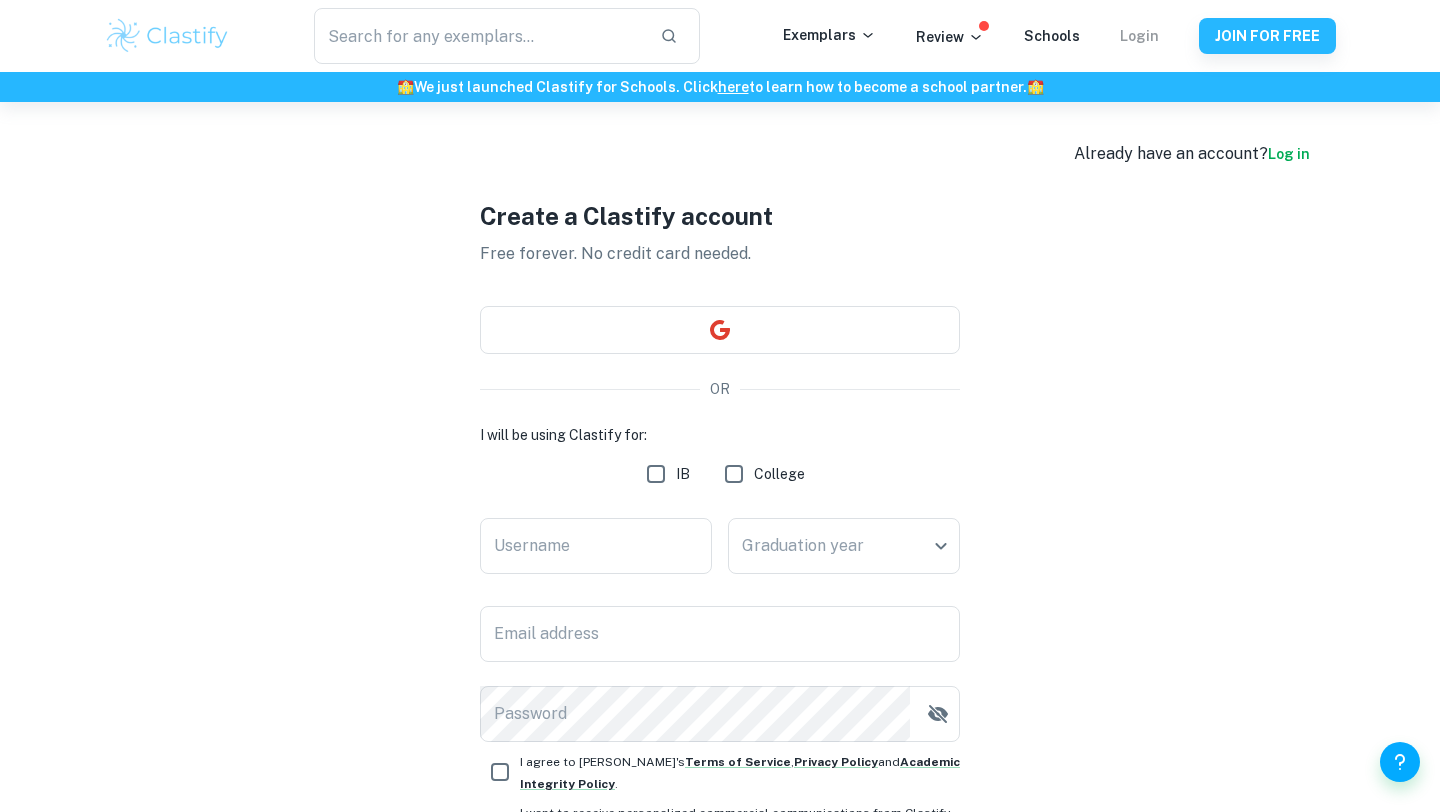 click on "Login" at bounding box center (1139, 36) 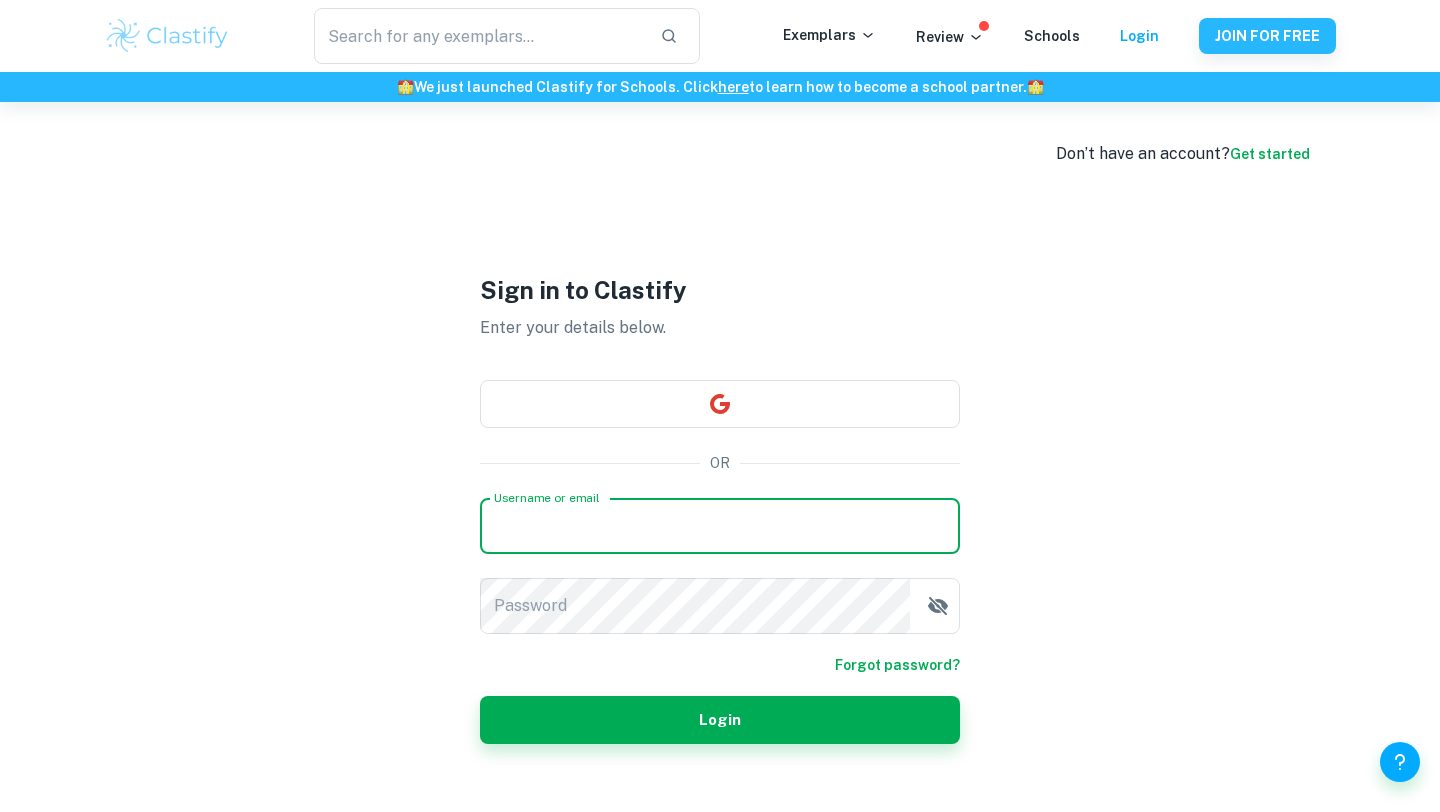 click on "Username or email" at bounding box center [720, 526] 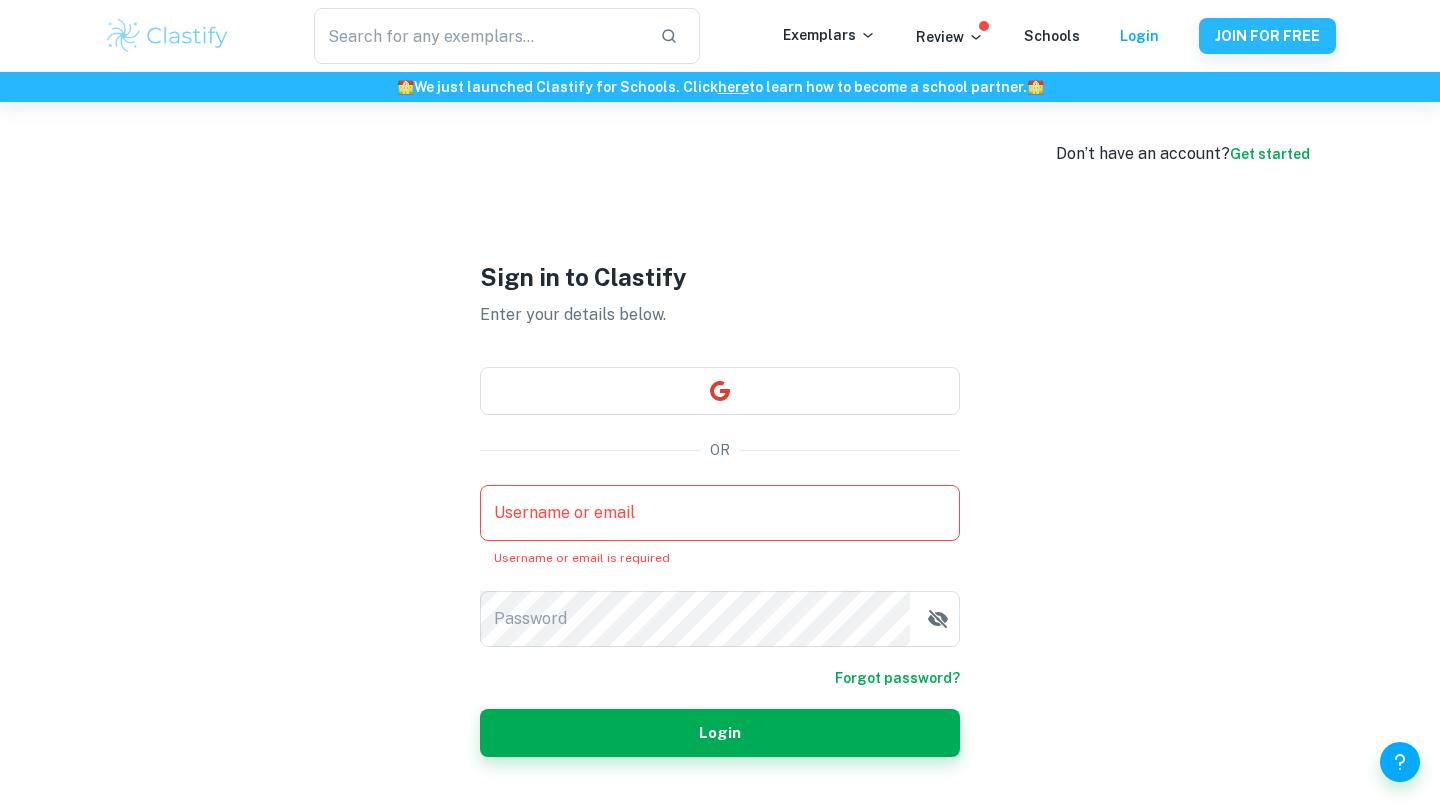 click on "Sign in to Clastify Enter your details below. OR Username or email Username or email Username or email is required Password Password Forgot password? Login" at bounding box center [720, 508] 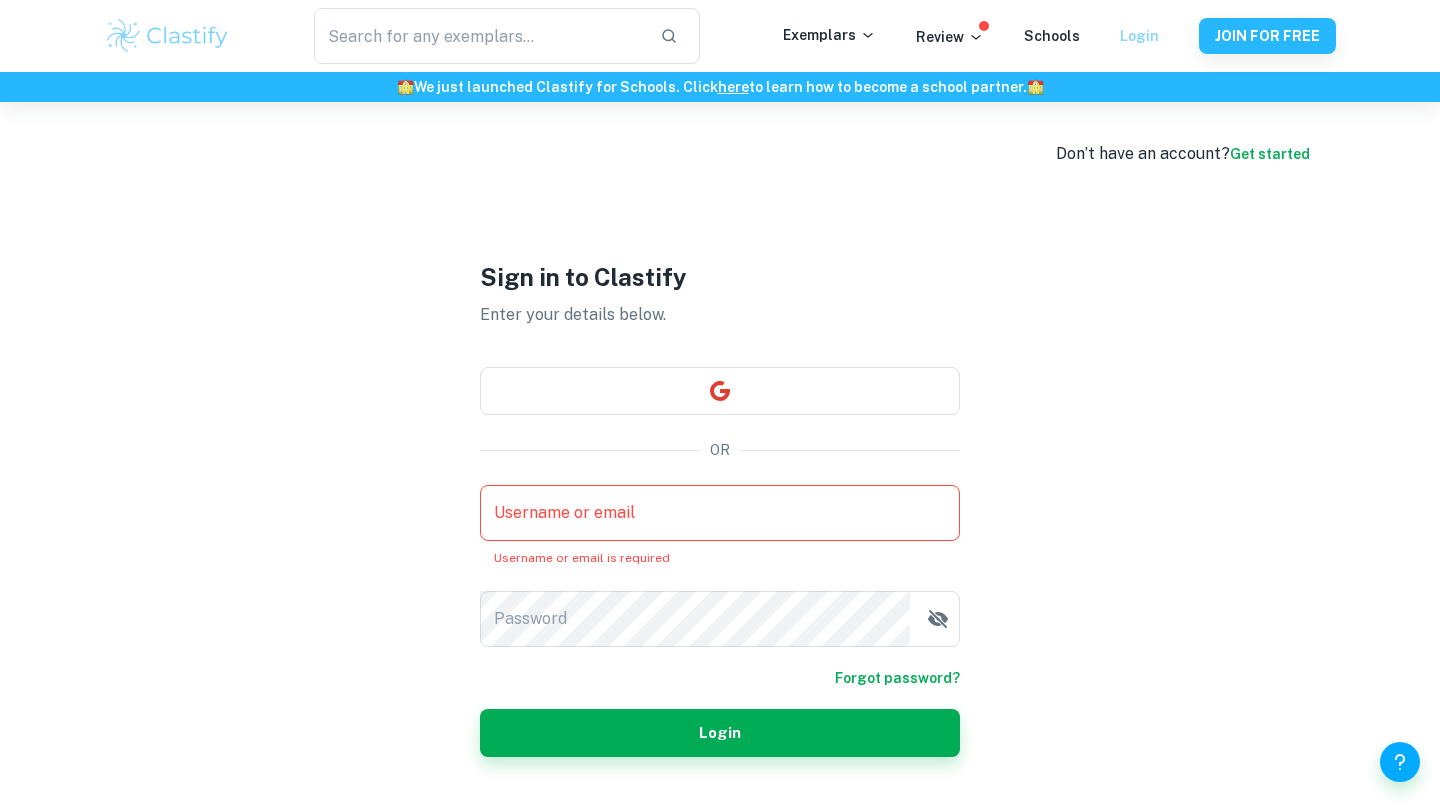 click on "Login" at bounding box center (1139, 36) 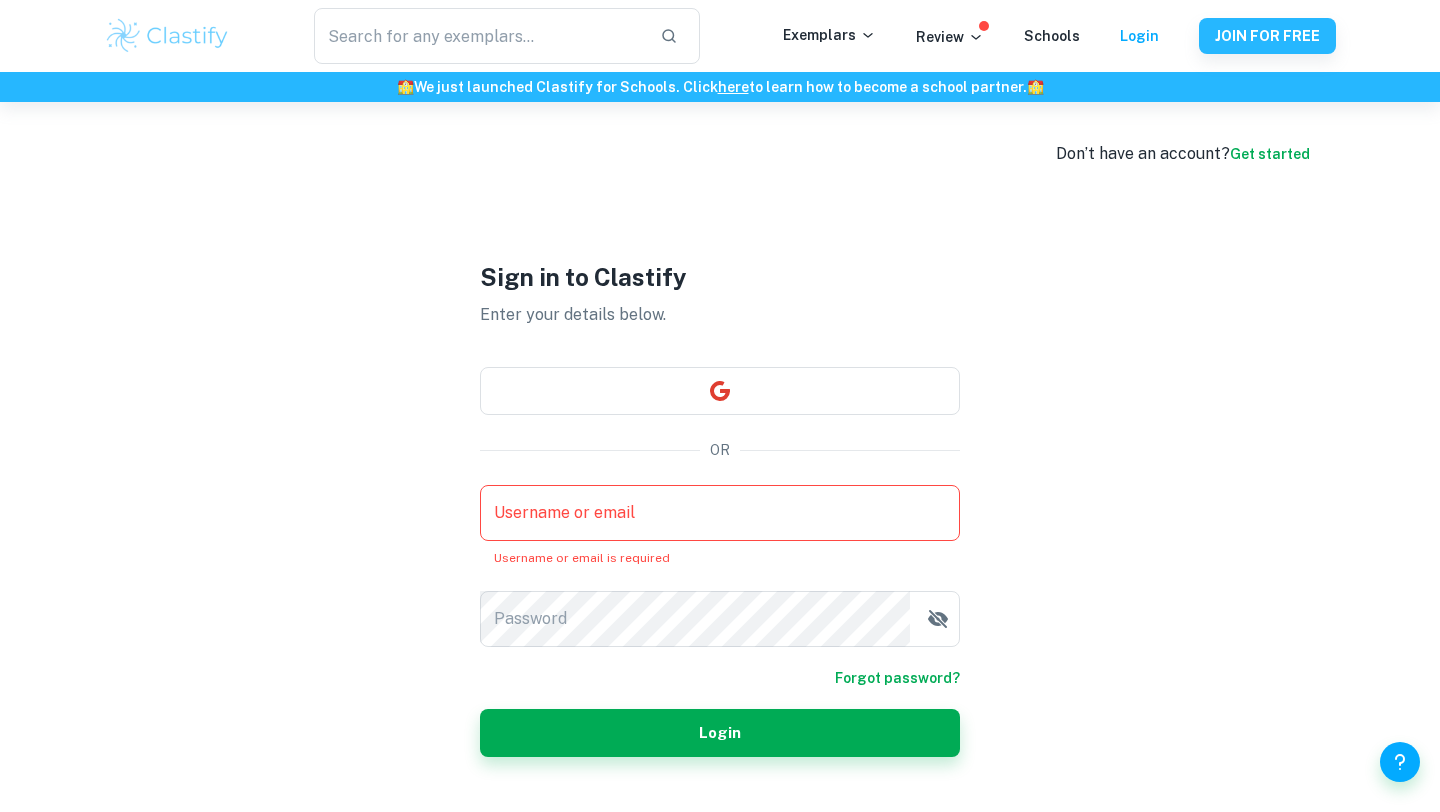 click on "Don’t have an account?   Get started" at bounding box center [1183, 154] 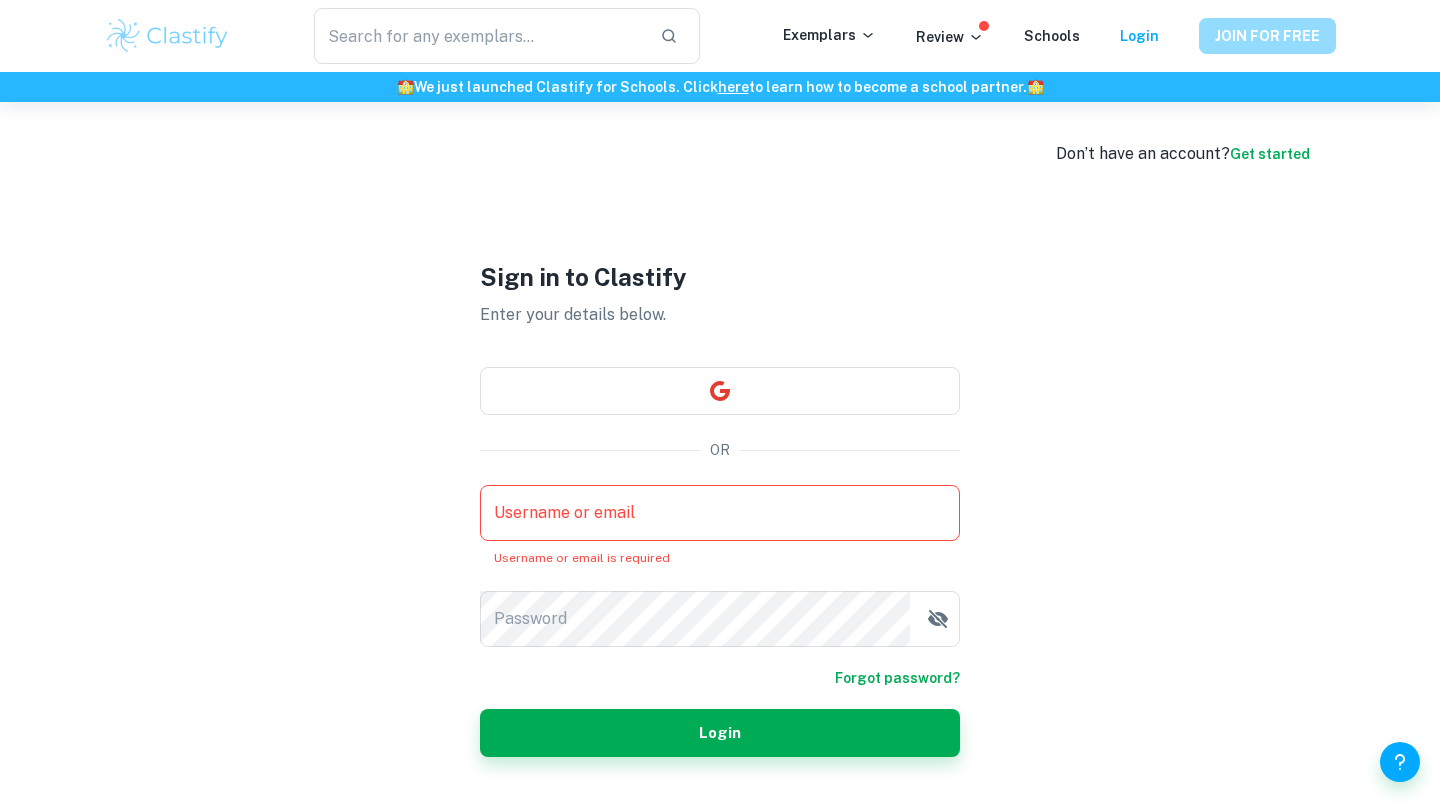 click on "JOIN FOR FREE" at bounding box center (1267, 36) 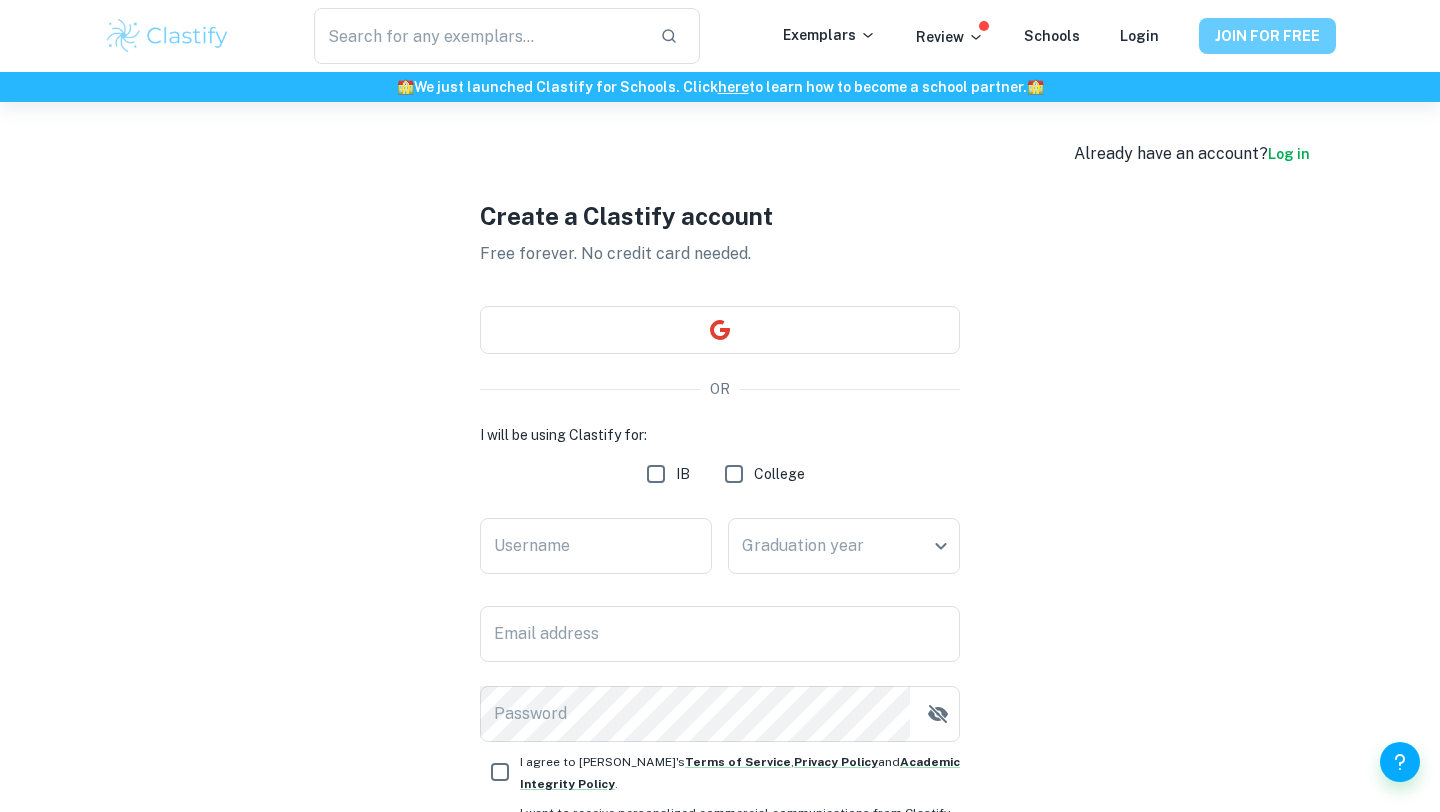 click on "JOIN FOR FREE" at bounding box center [1267, 36] 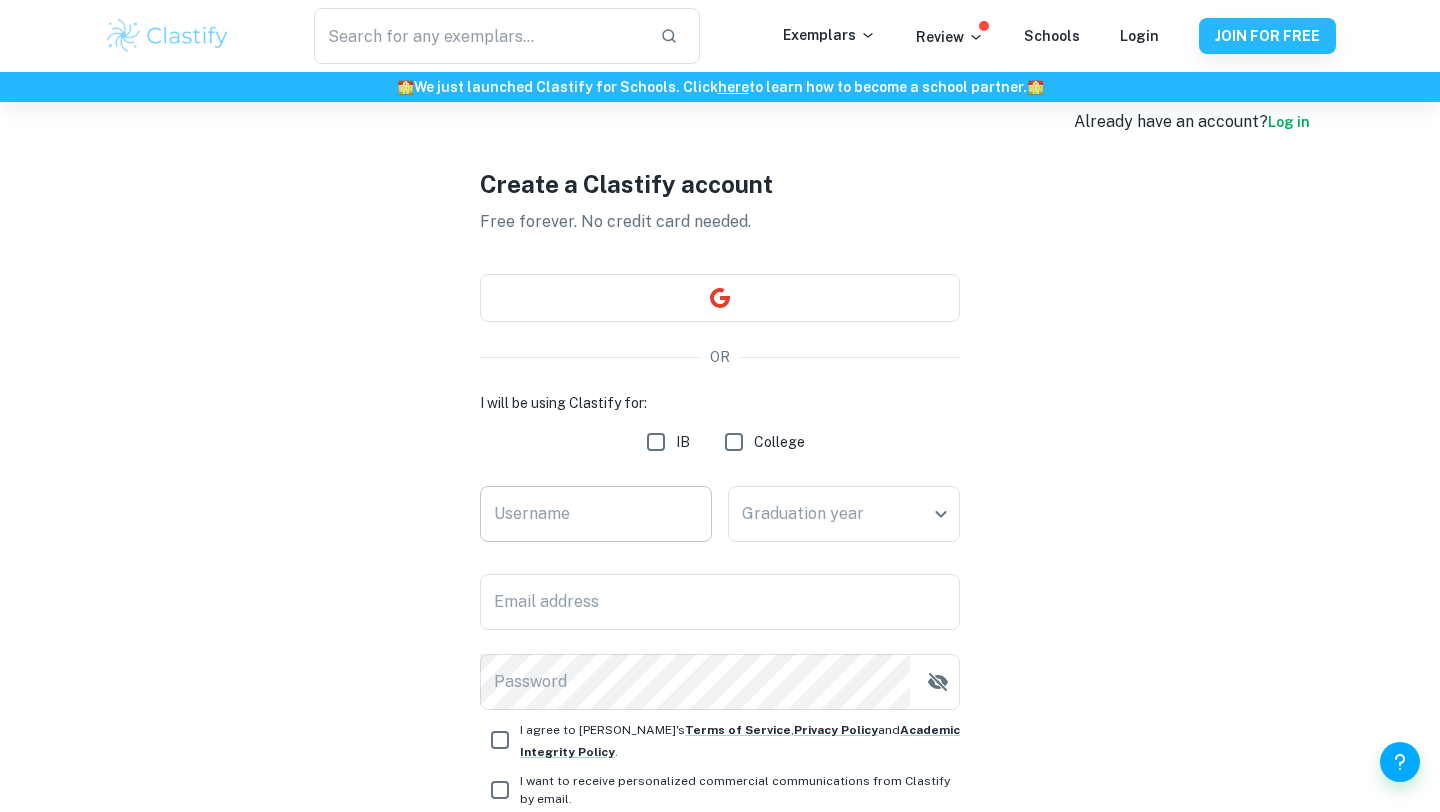 scroll, scrollTop: 42, scrollLeft: 0, axis: vertical 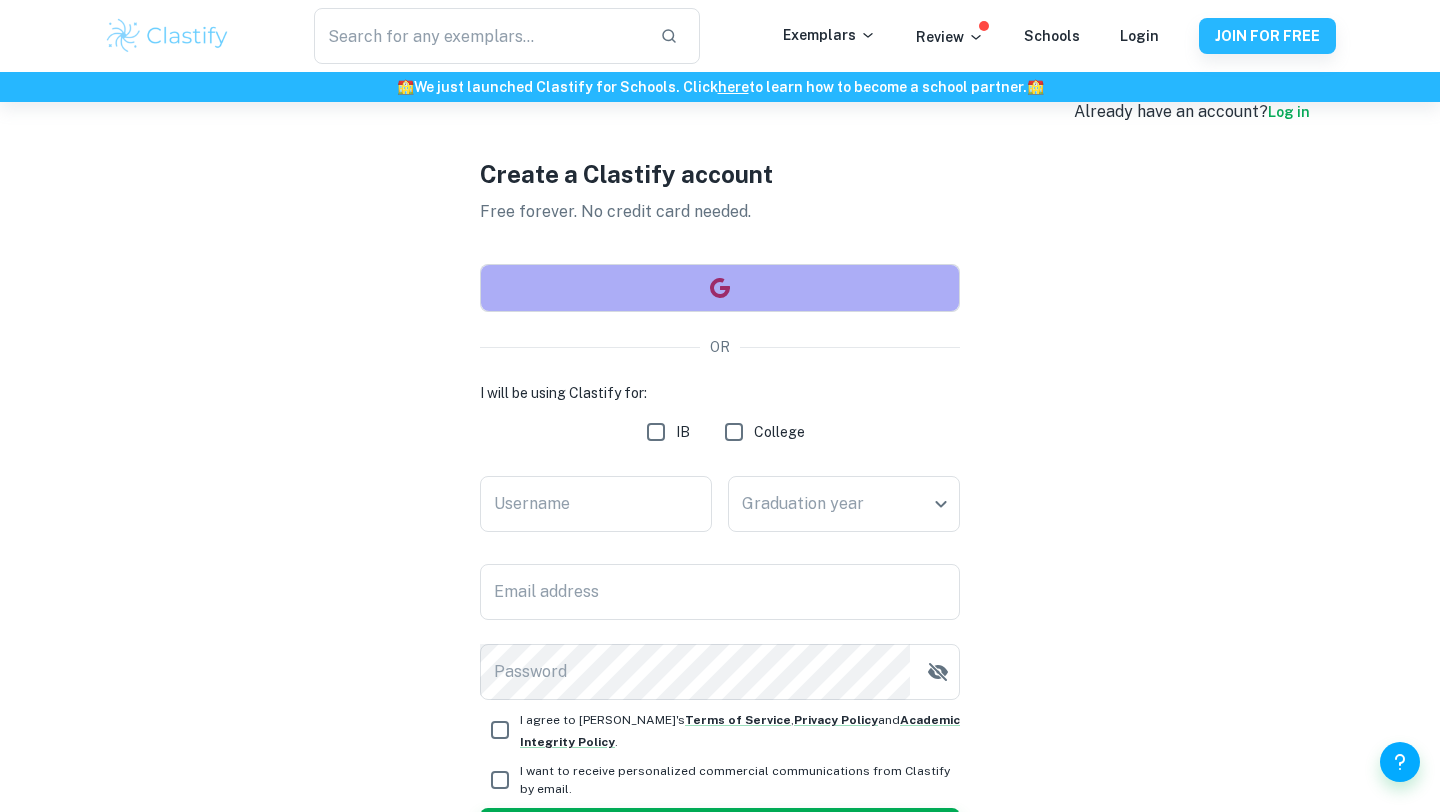 click at bounding box center [720, 288] 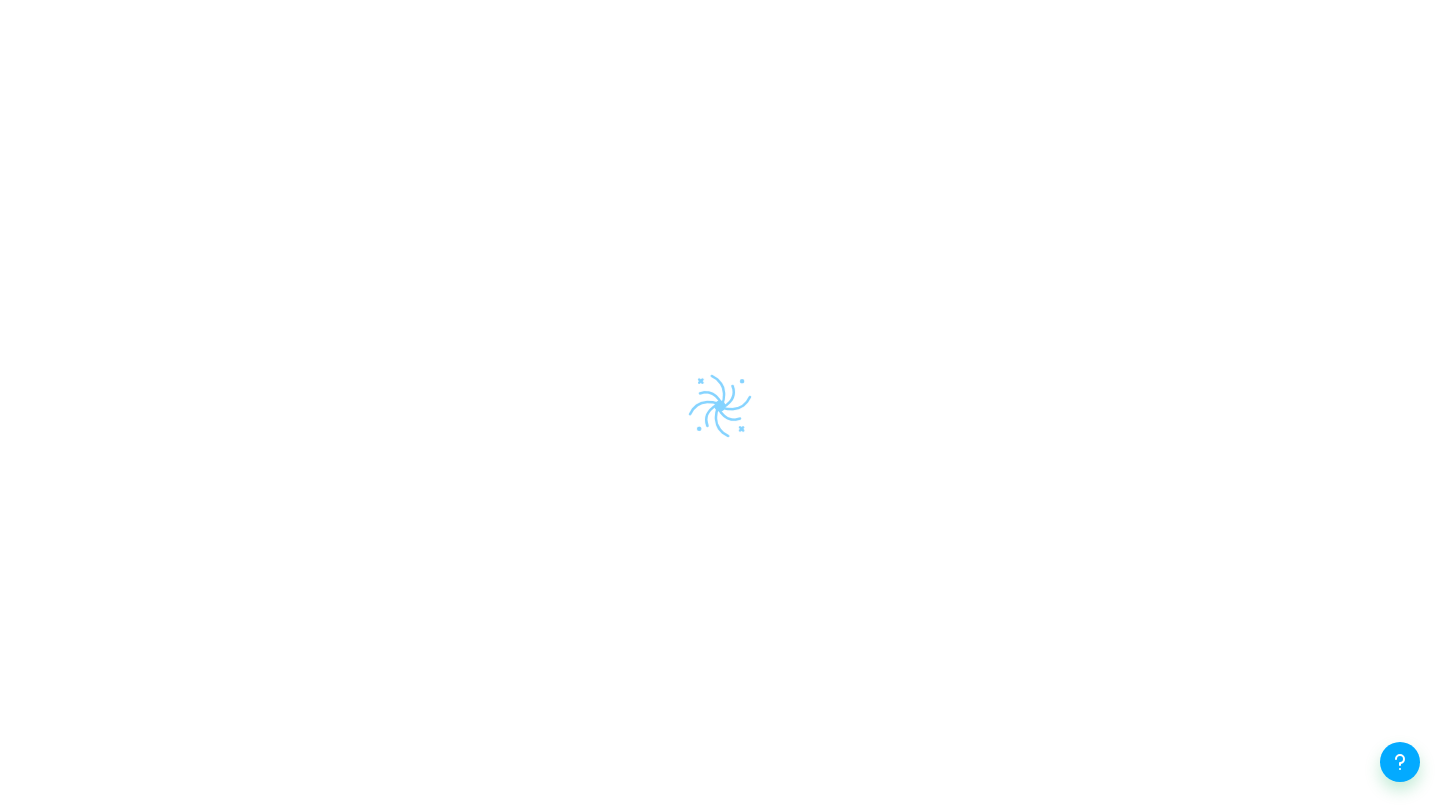 scroll, scrollTop: 0, scrollLeft: 0, axis: both 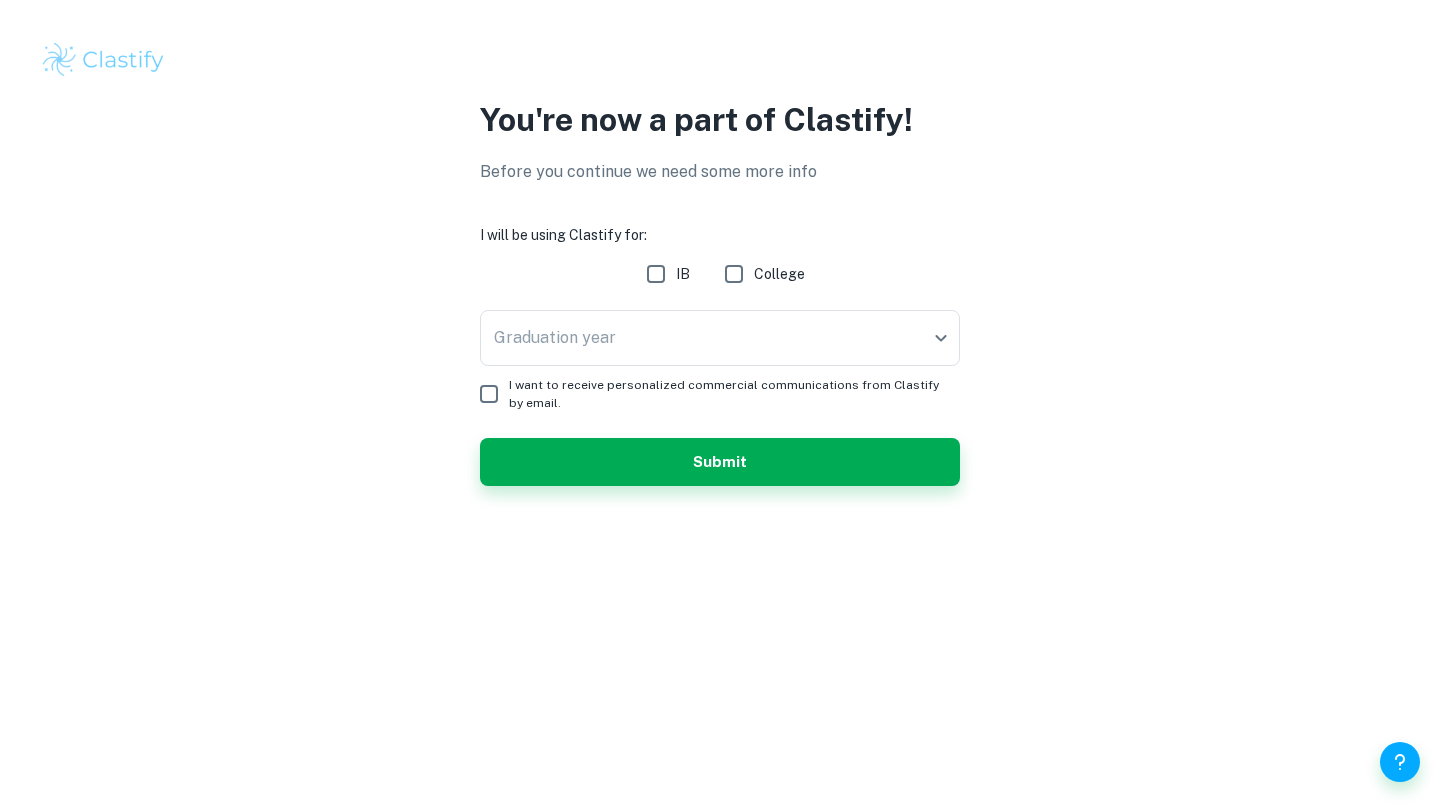 click on "IB" at bounding box center (656, 274) 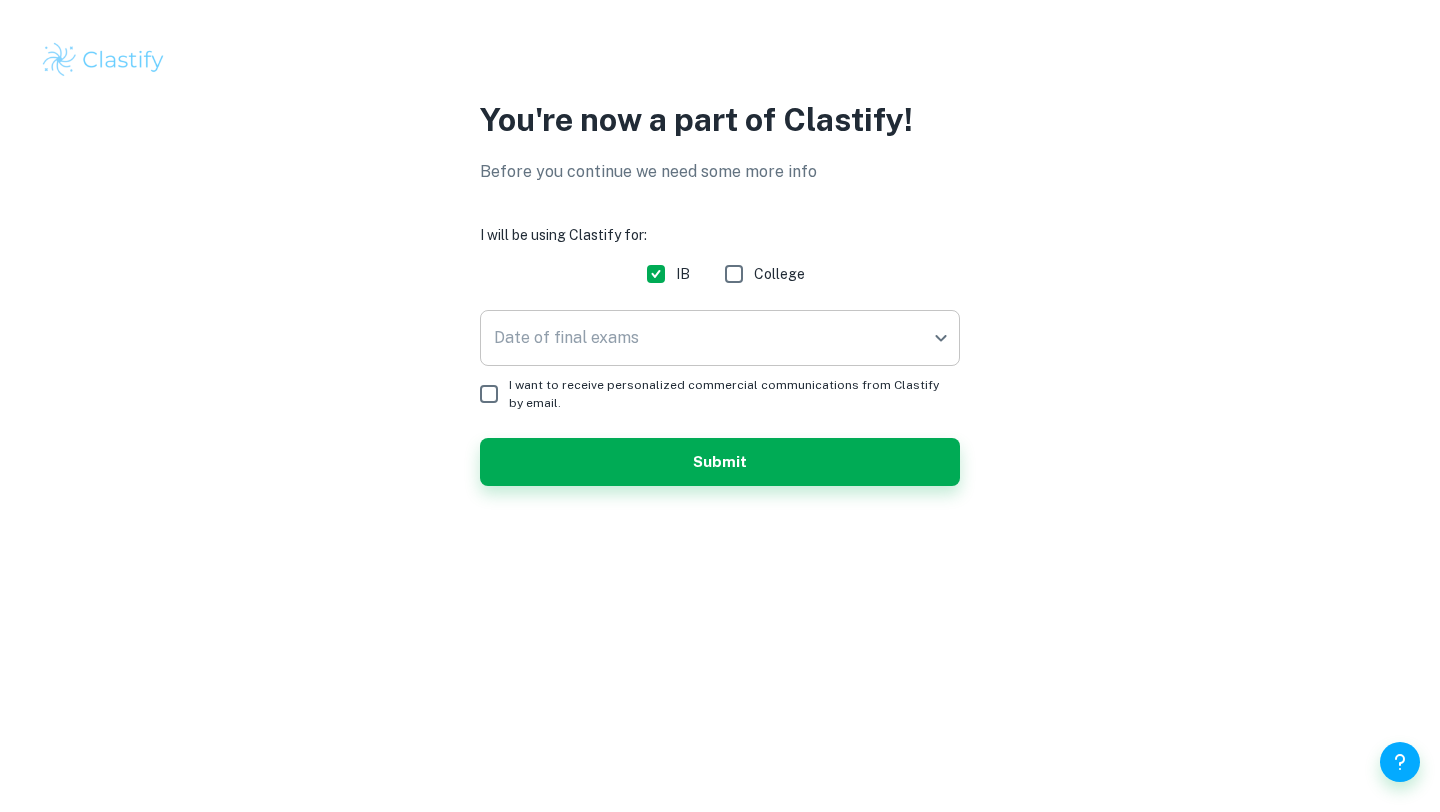 click on "We value your privacy We use cookies to enhance your browsing experience, serve personalised ads or content, and analyse our traffic. By clicking "Accept All", you consent to our use of cookies.   Cookie Policy Customise   Reject All   Accept All   Customise Consent Preferences   We use cookies to help you navigate efficiently and perform certain functions. You will find detailed information about all cookies under each consent category below. The cookies that are categorised as "Necessary" are stored on your browser as they are essential for enabling the basic functionalities of the site. ...  Show more For more information on how Google's third-party cookies operate and handle your data, see:   Google Privacy Policy Necessary Always Active Necessary cookies are required to enable the basic features of this site, such as providing secure log-in or adjusting your consent preferences. These cookies do not store any personally identifiable data. Functional Analytics Performance Advertisement Uncategorised" at bounding box center [720, 406] 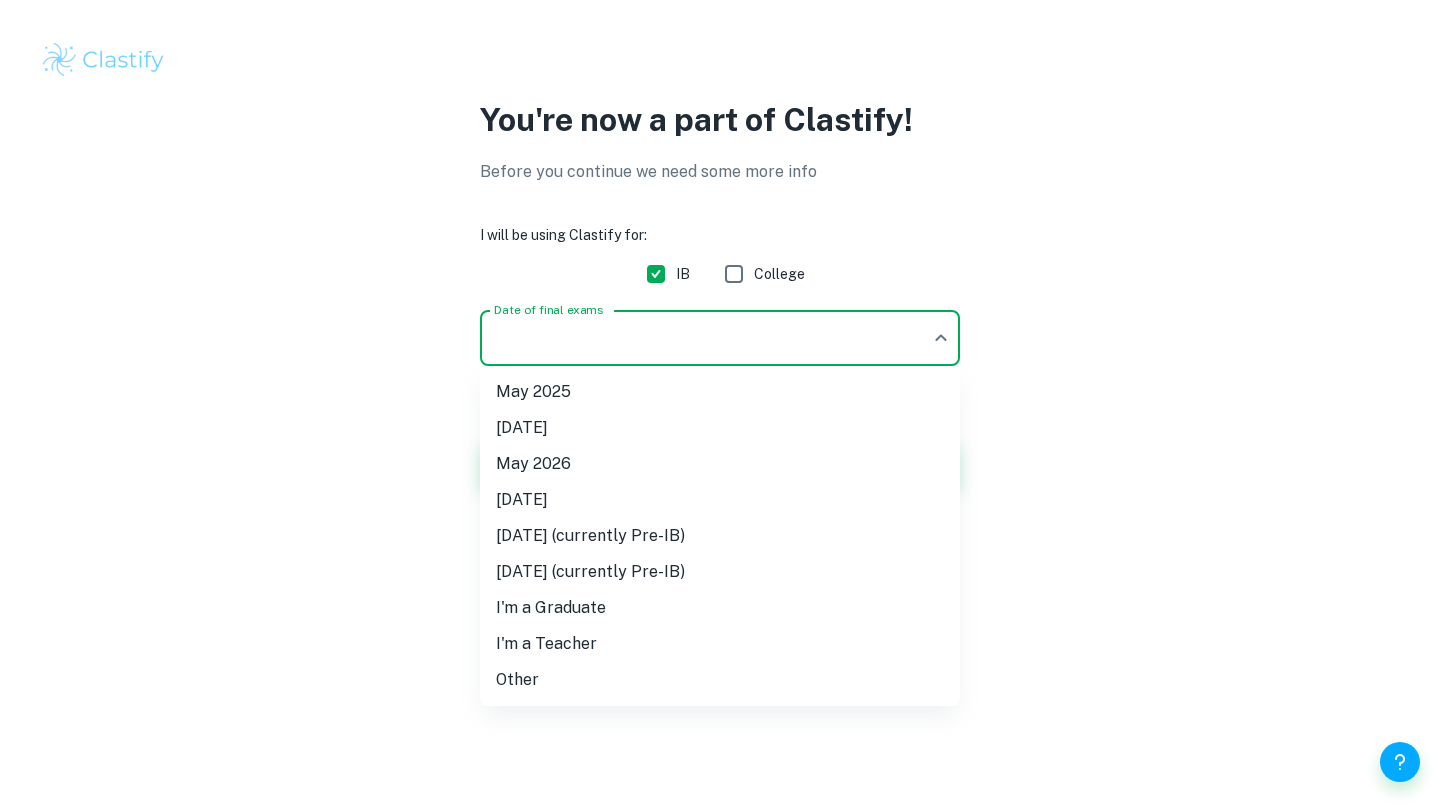 click on "May 2025" at bounding box center [720, 392] 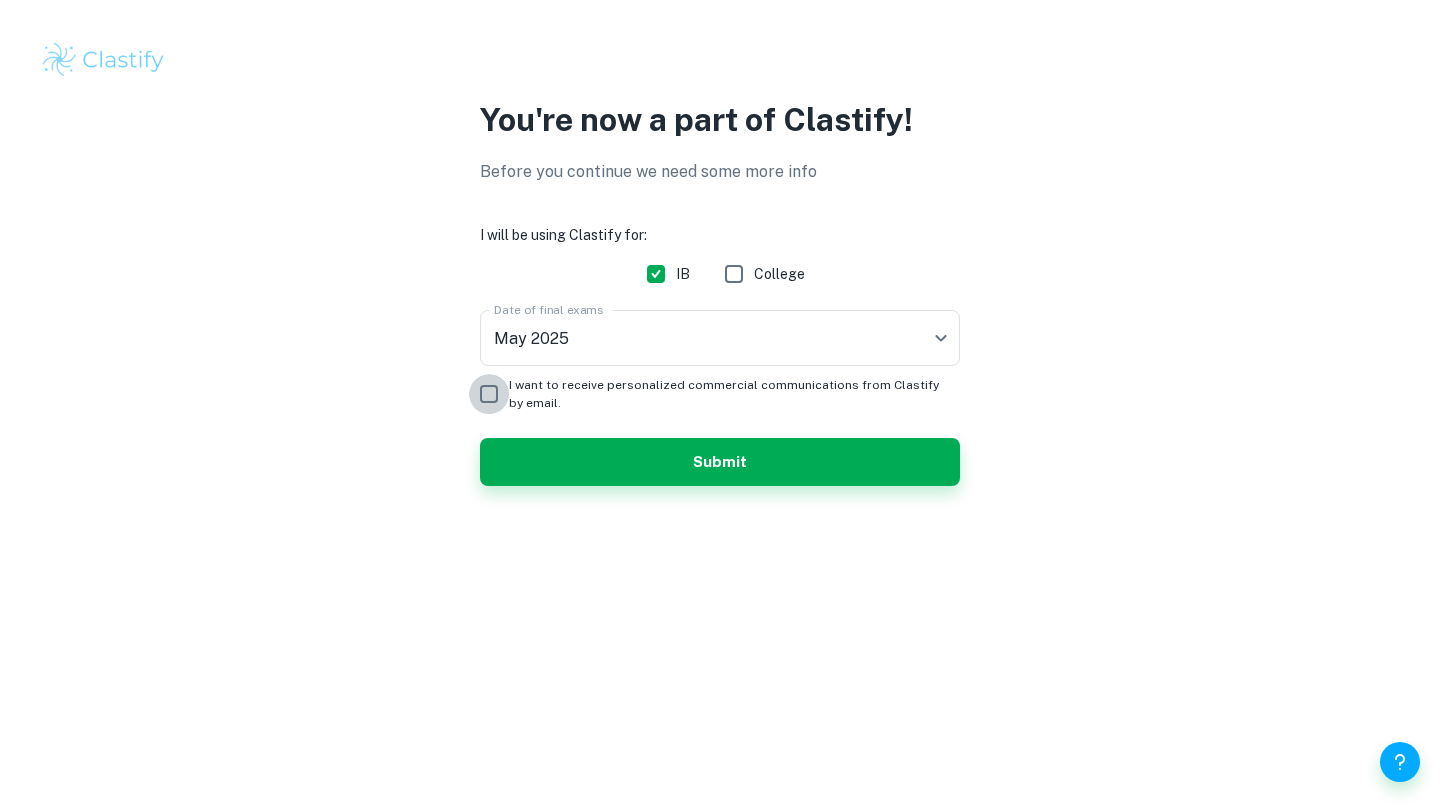 click on "I want to receive personalized commercial communications from Clastify by email." at bounding box center [489, 394] 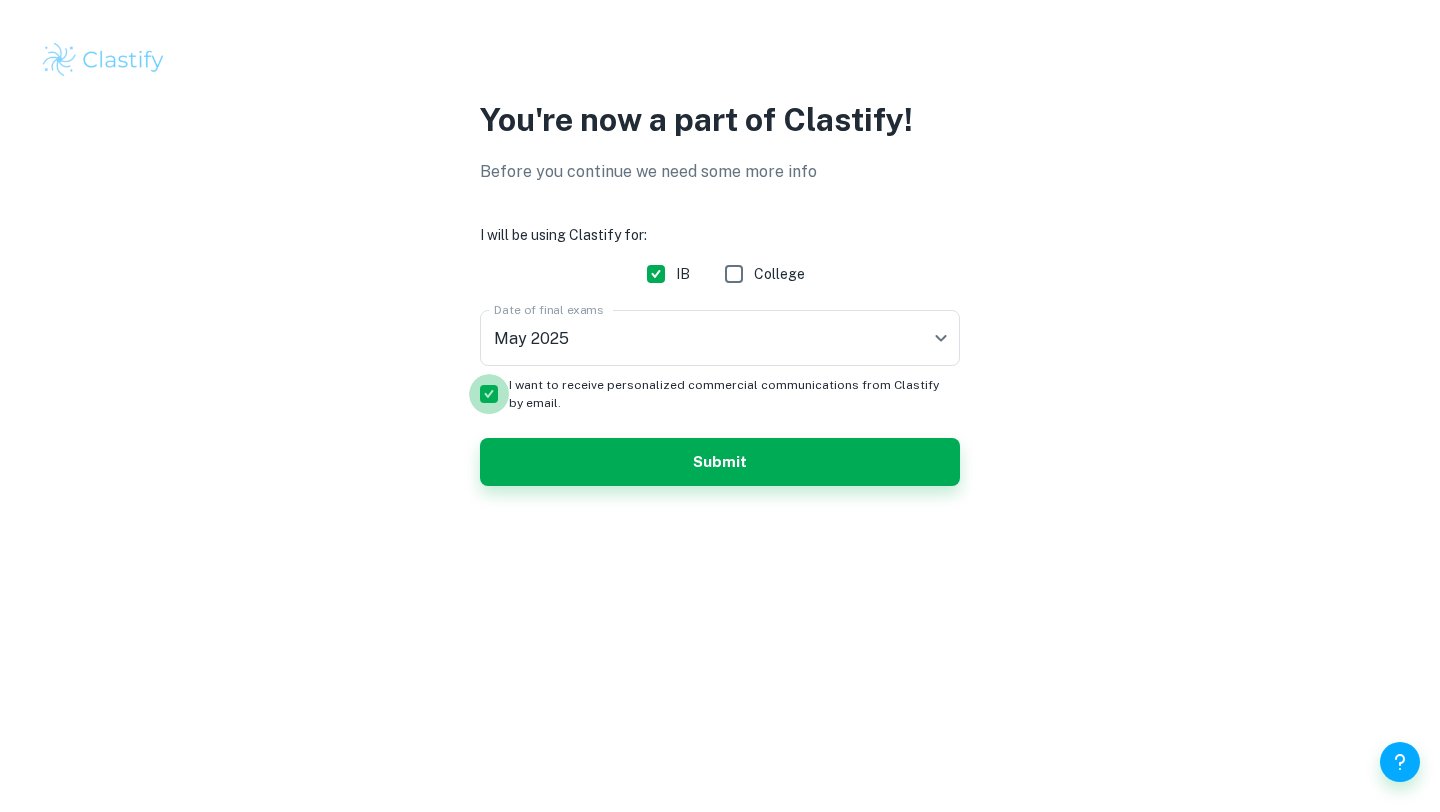 click on "I want to receive personalized commercial communications from Clastify by email." at bounding box center (489, 394) 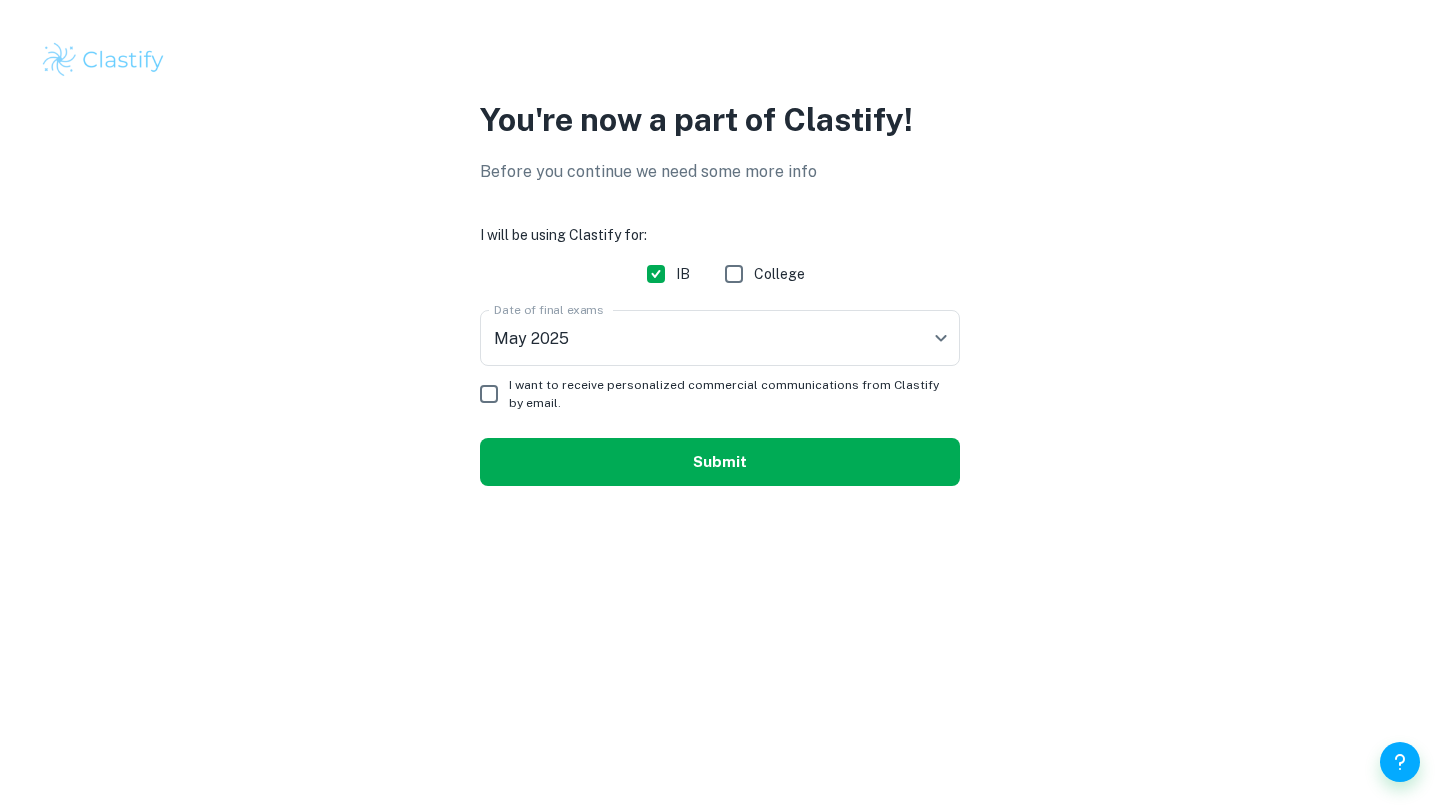 click on "Submit" at bounding box center (720, 462) 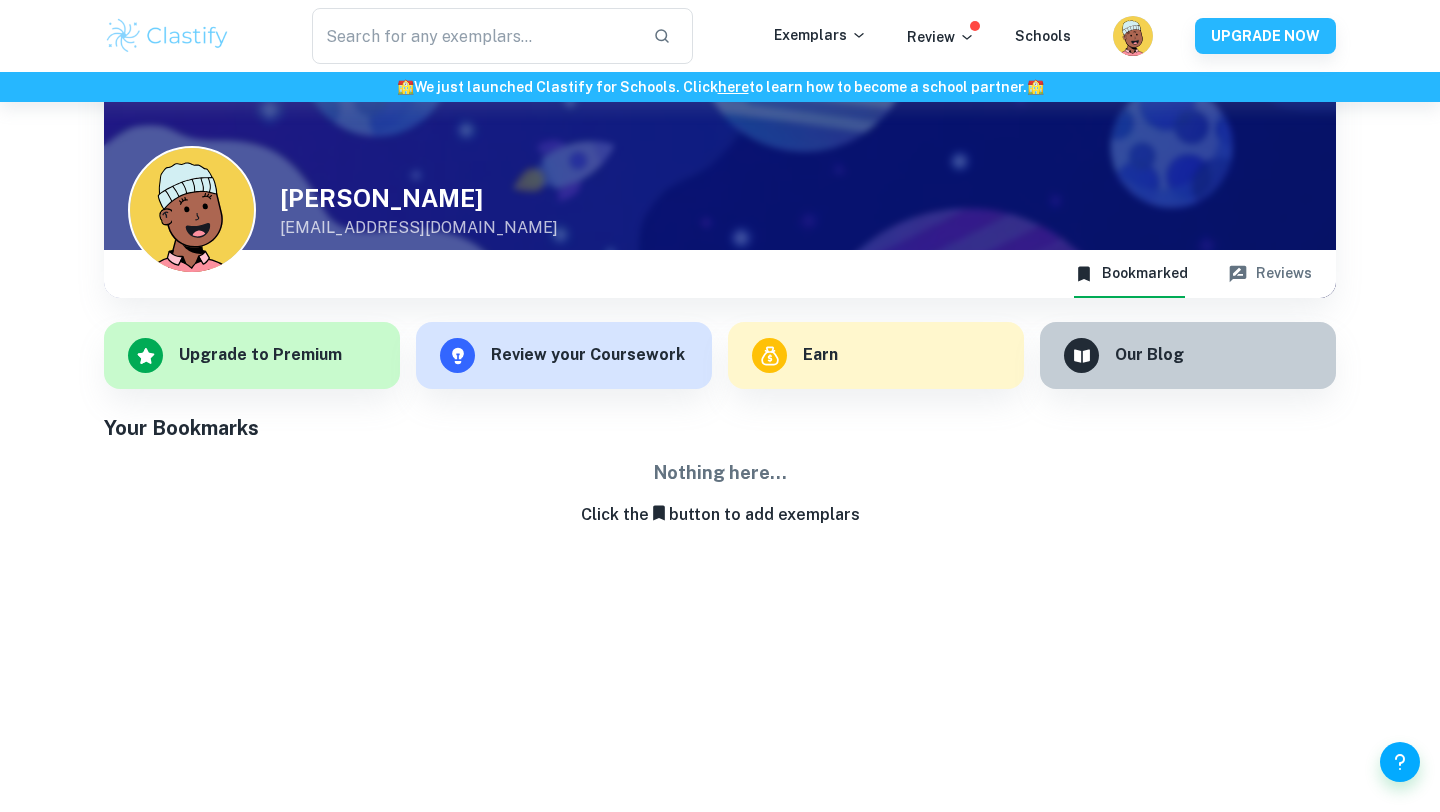 scroll, scrollTop: 102, scrollLeft: 0, axis: vertical 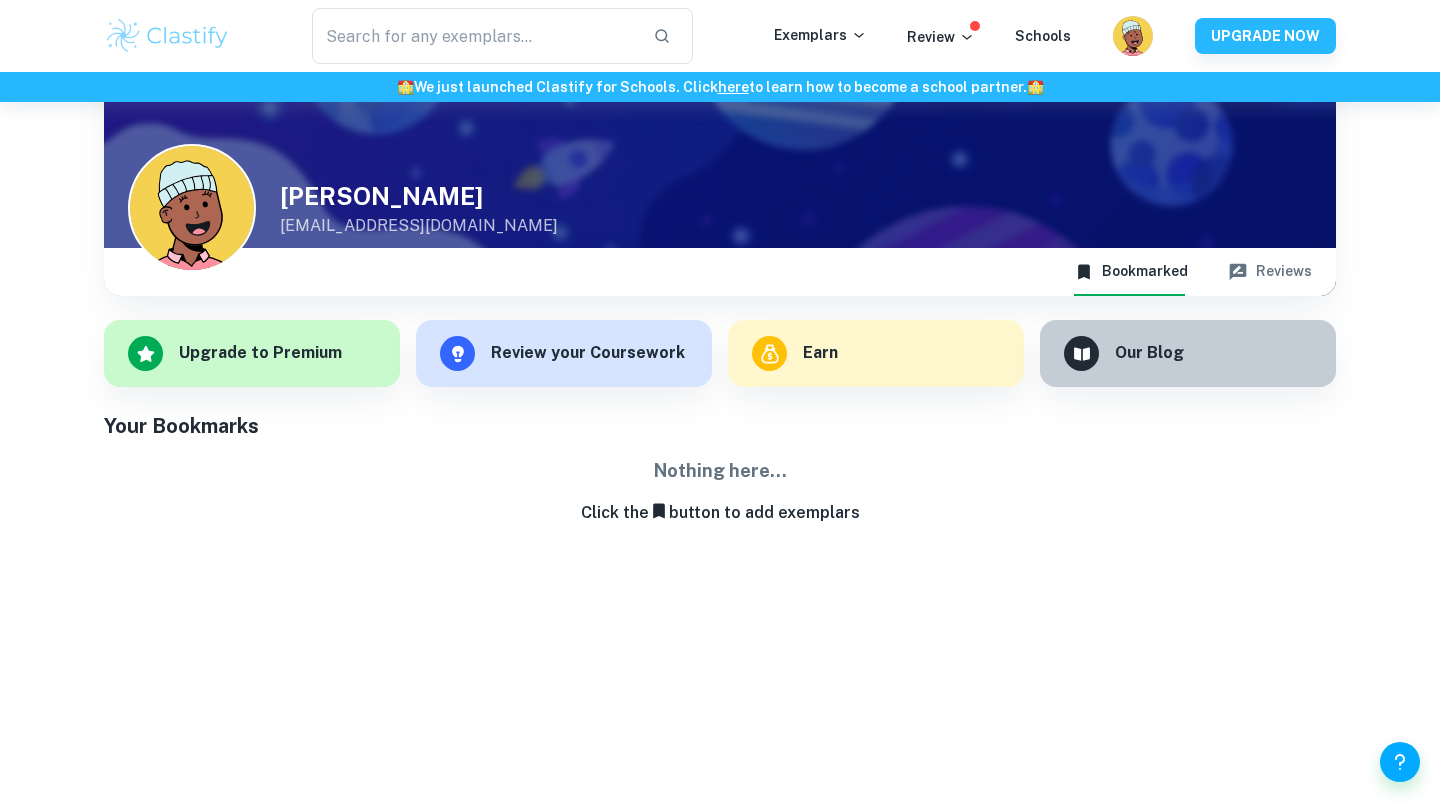 click on "Earn" at bounding box center [868, 345] 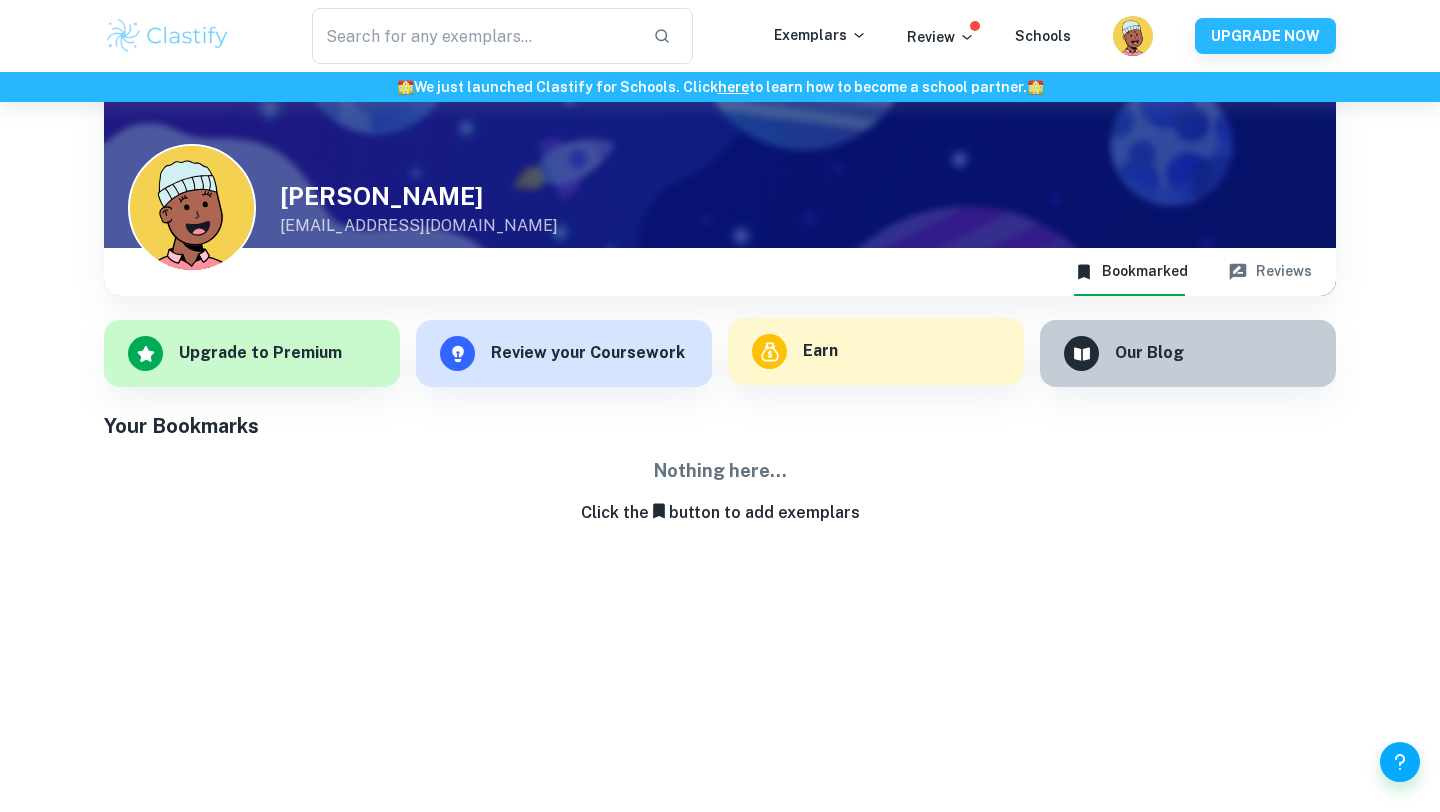 click on "Earn" at bounding box center (876, 351) 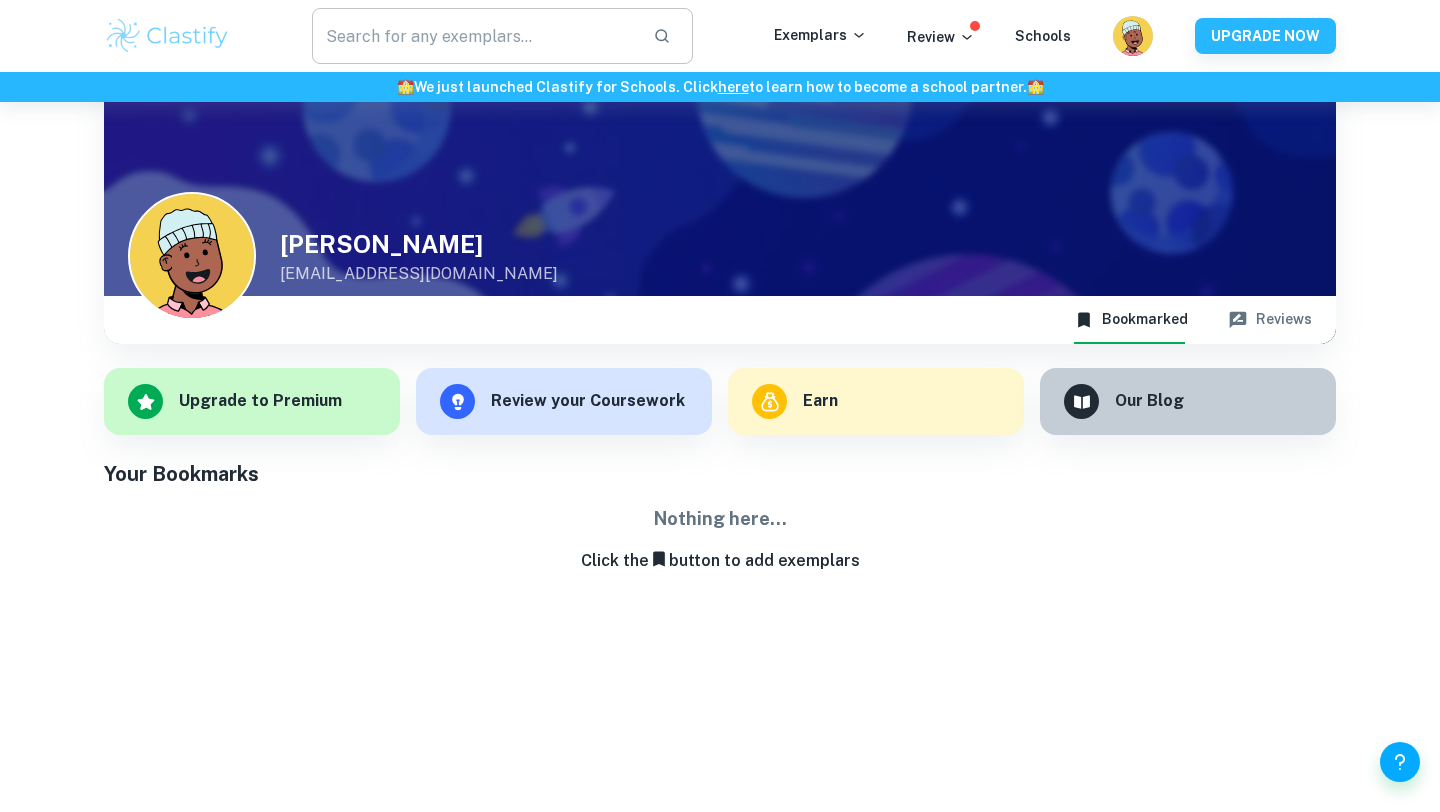 scroll, scrollTop: 44, scrollLeft: 0, axis: vertical 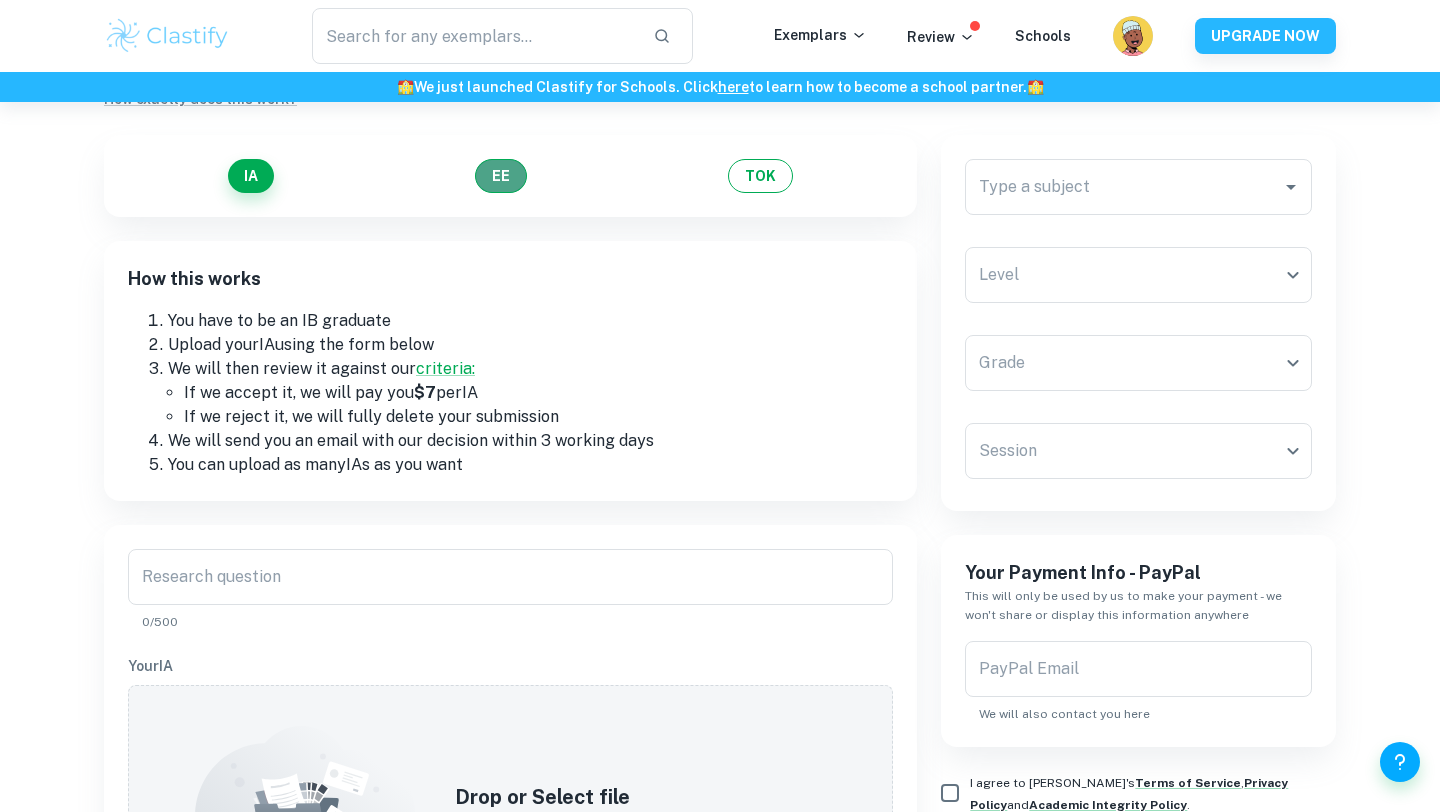 click on "EE" at bounding box center [501, 176] 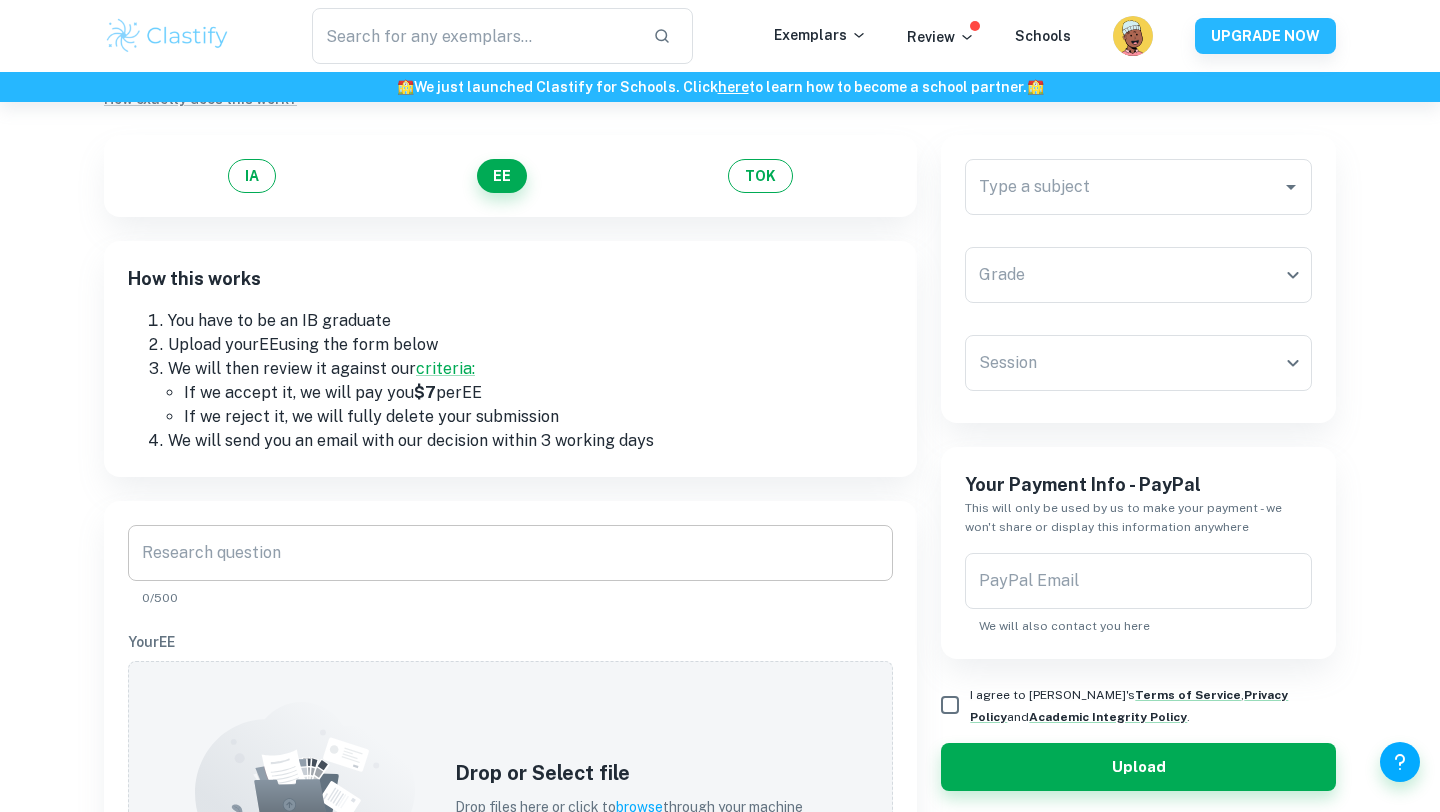 scroll, scrollTop: 183, scrollLeft: 0, axis: vertical 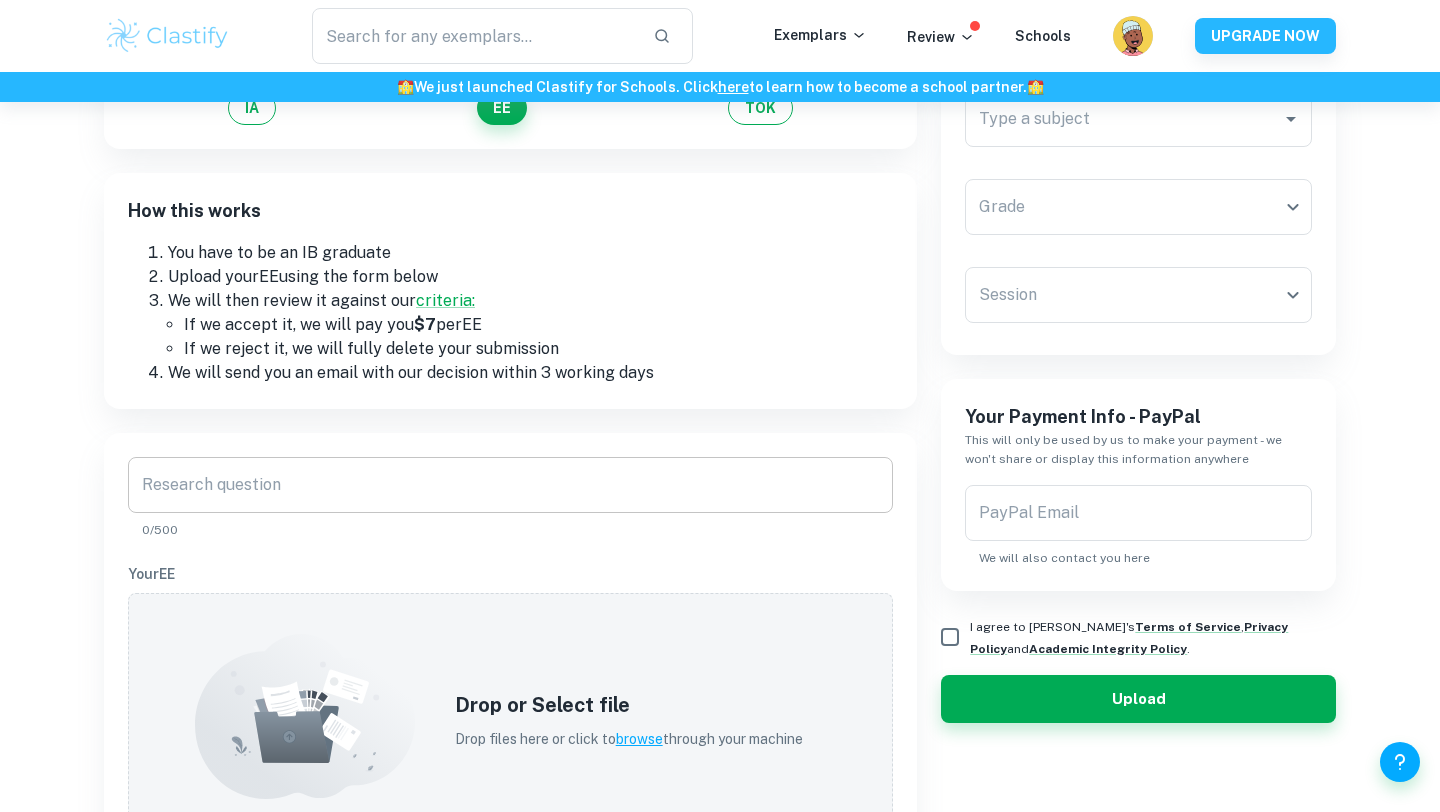 click on "Research question" at bounding box center (510, 485) 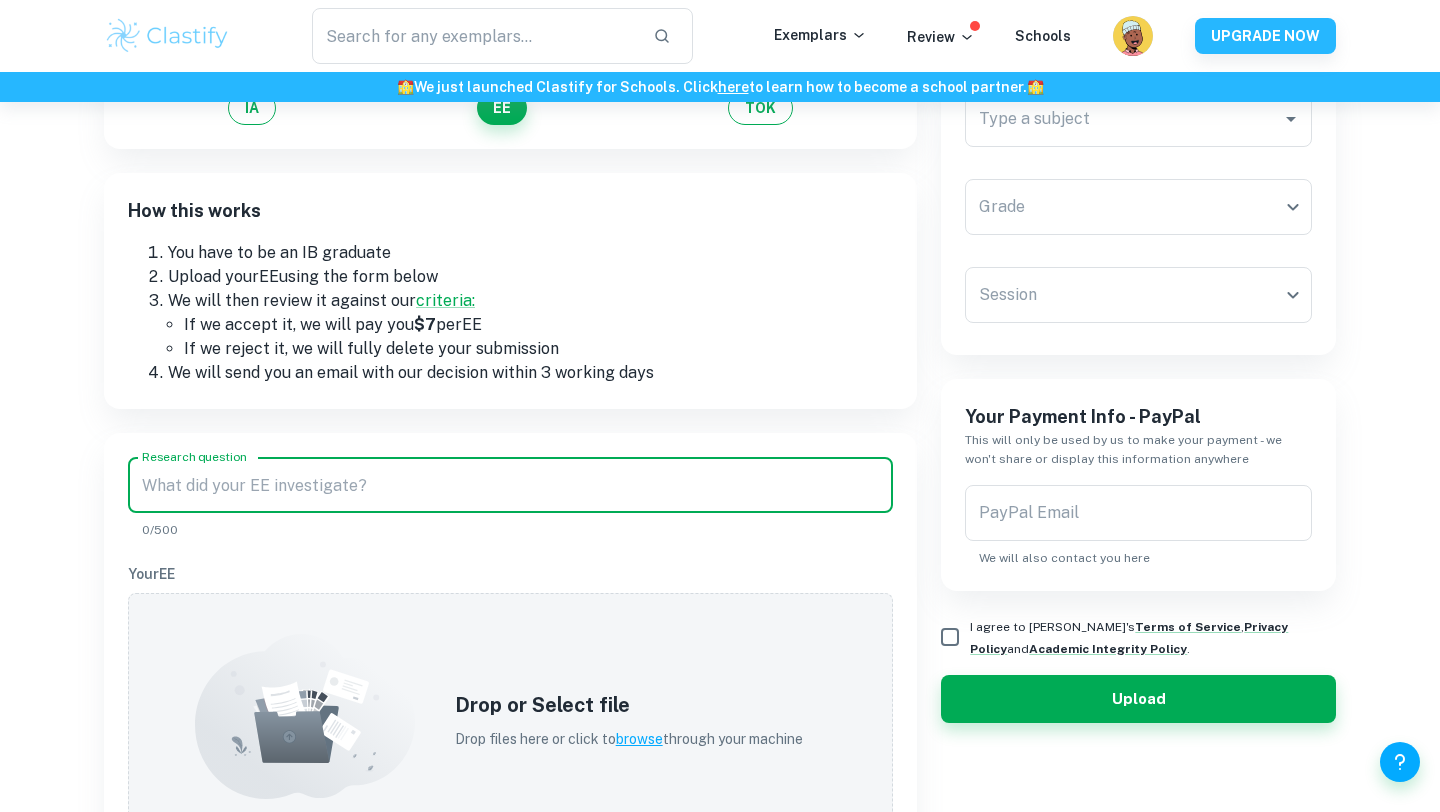 paste on "To what extent can the affective skills of Third Culture Kids be attributed to a broader cultural exposure during childhood?" 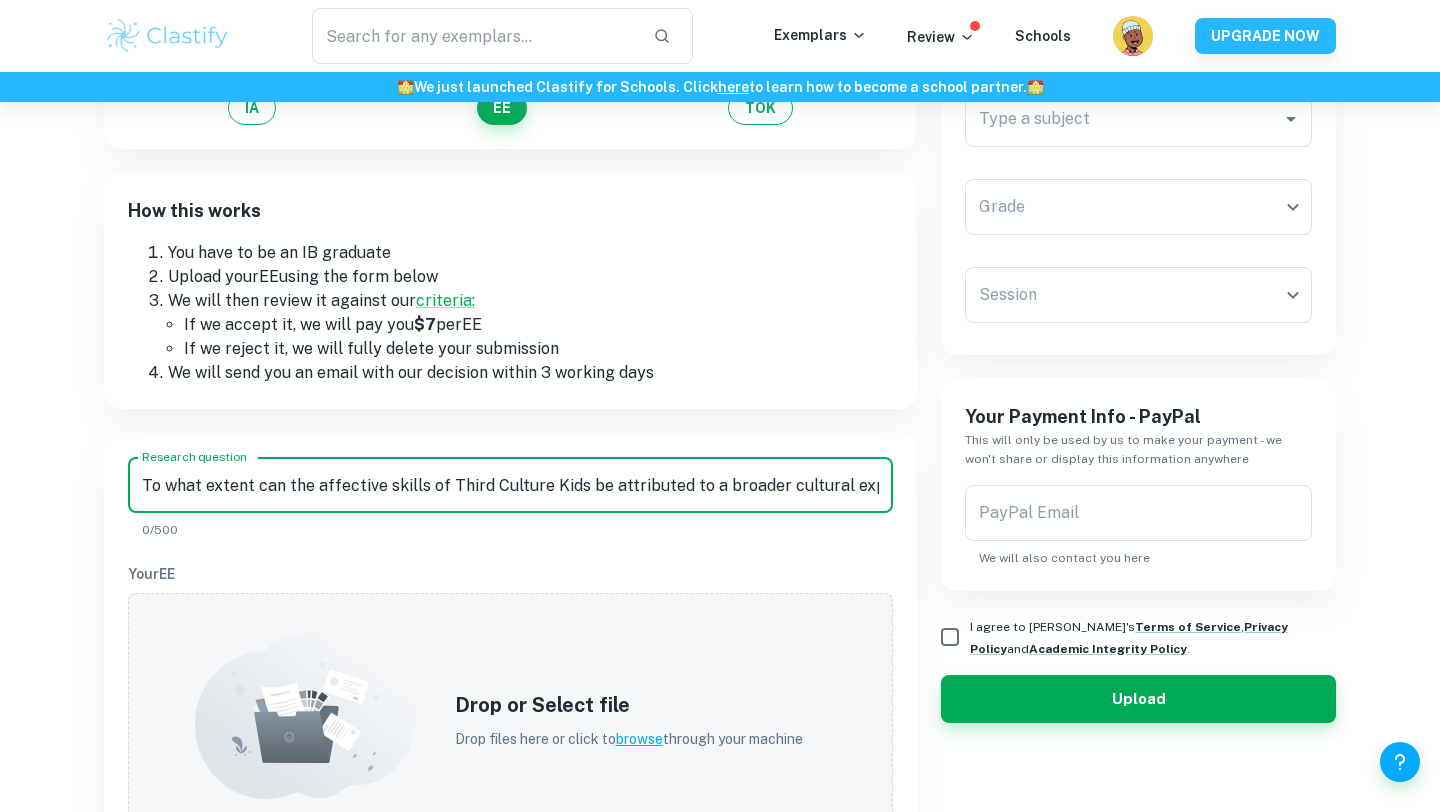 scroll, scrollTop: 0, scrollLeft: 162, axis: horizontal 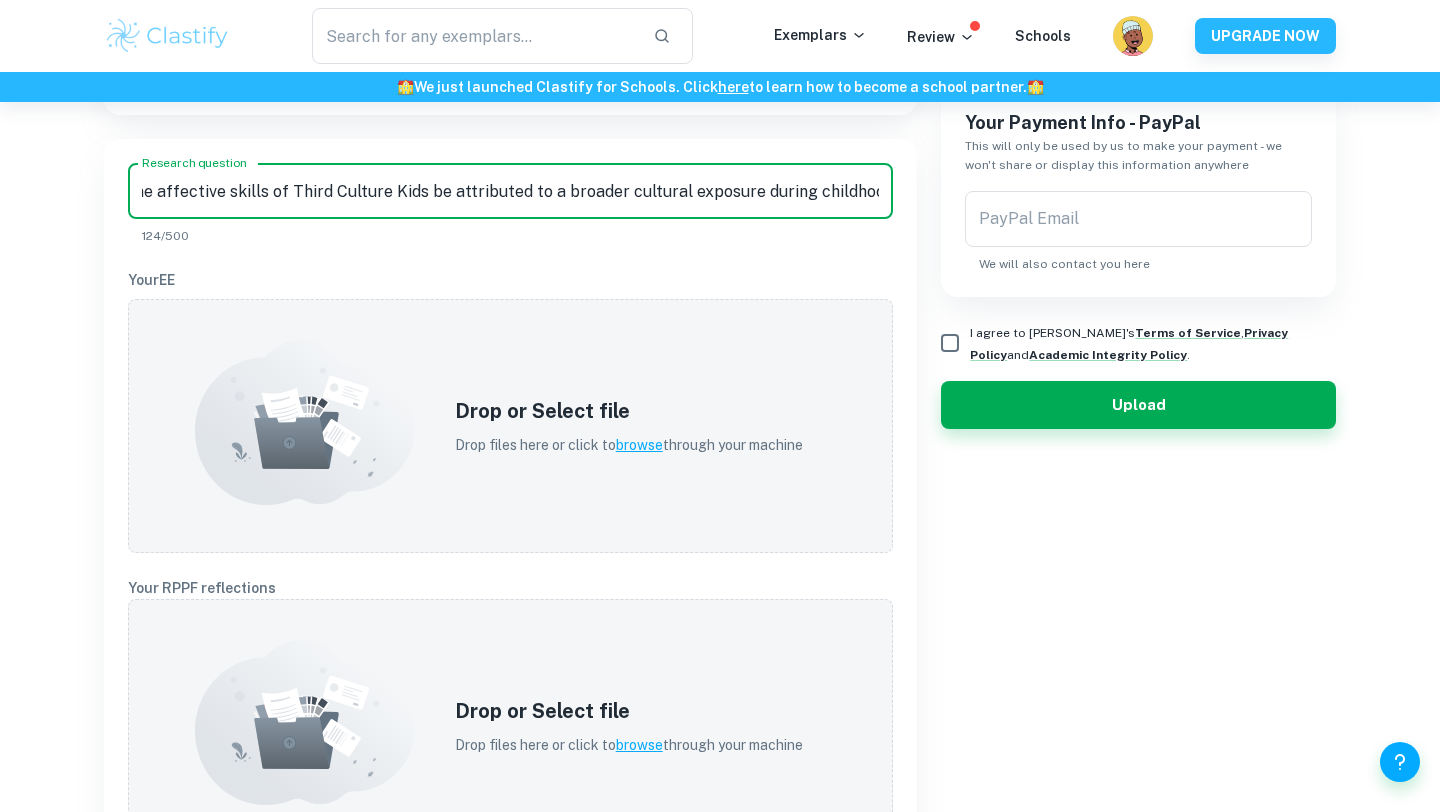 type on "To what extent can the affective skills of Third Culture Kids be attributed to a broader cultural exposure during childhood?" 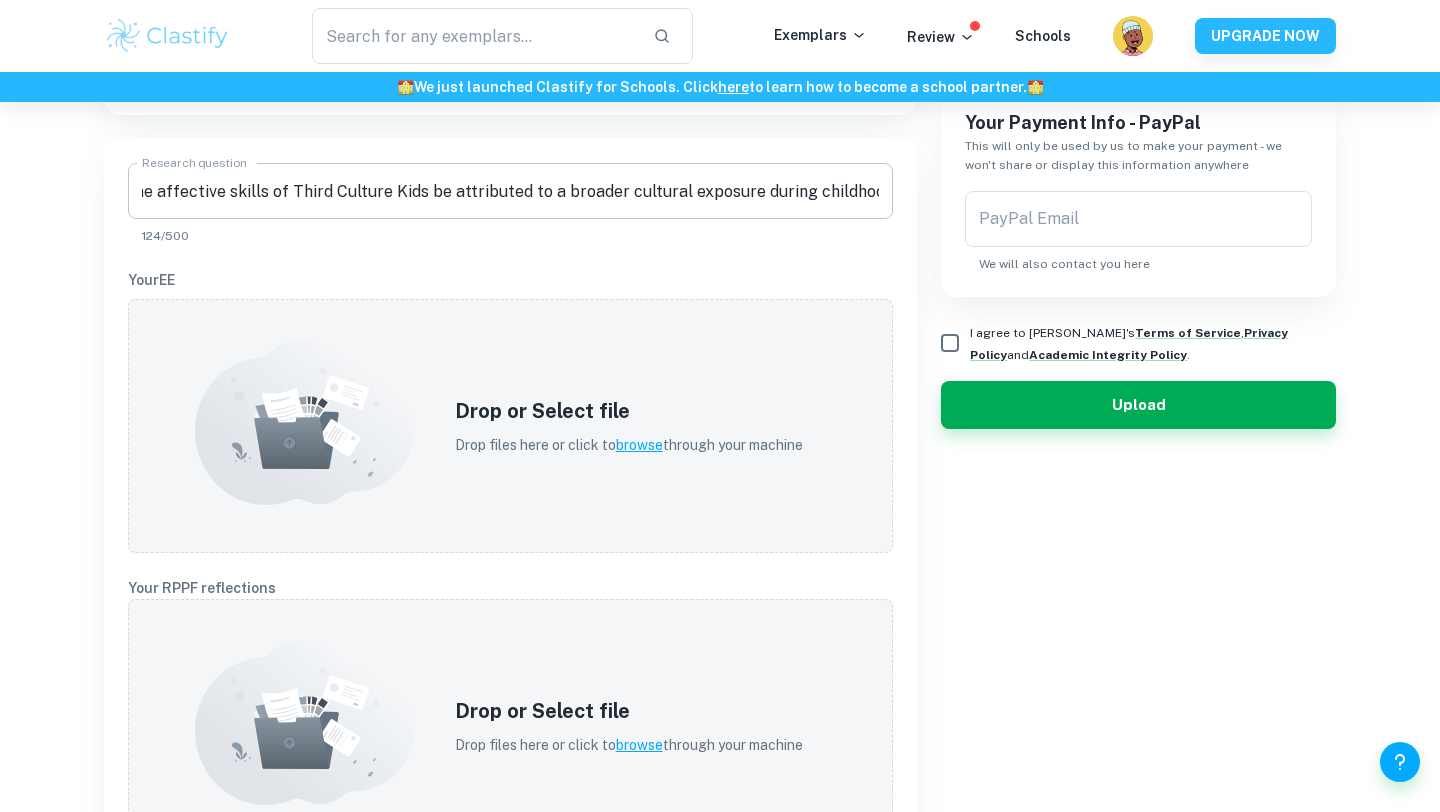 click on "Drop or Select file Drop files here or click to  browse  through your machine" at bounding box center [629, 426] 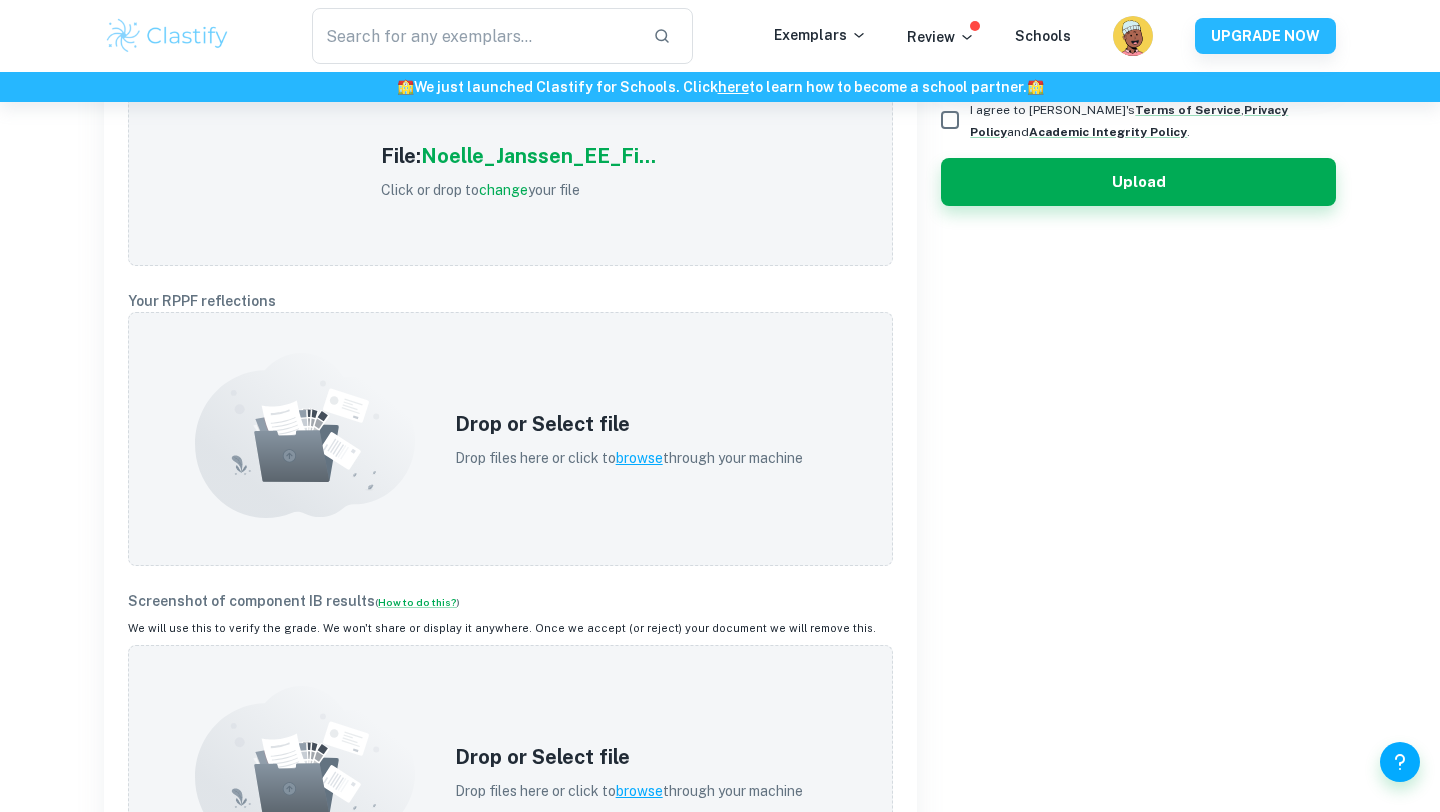scroll, scrollTop: 702, scrollLeft: 0, axis: vertical 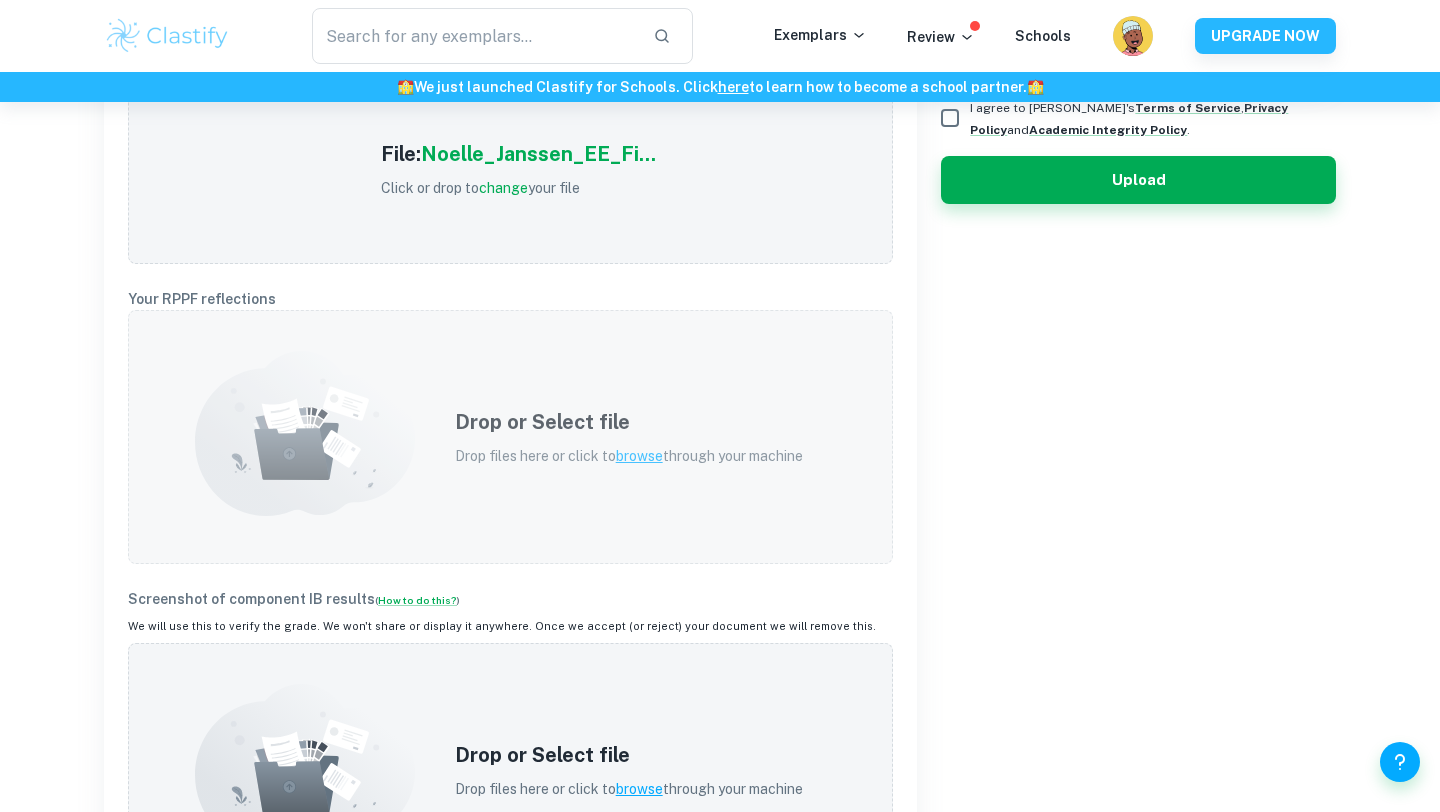click on "browse" at bounding box center [639, 456] 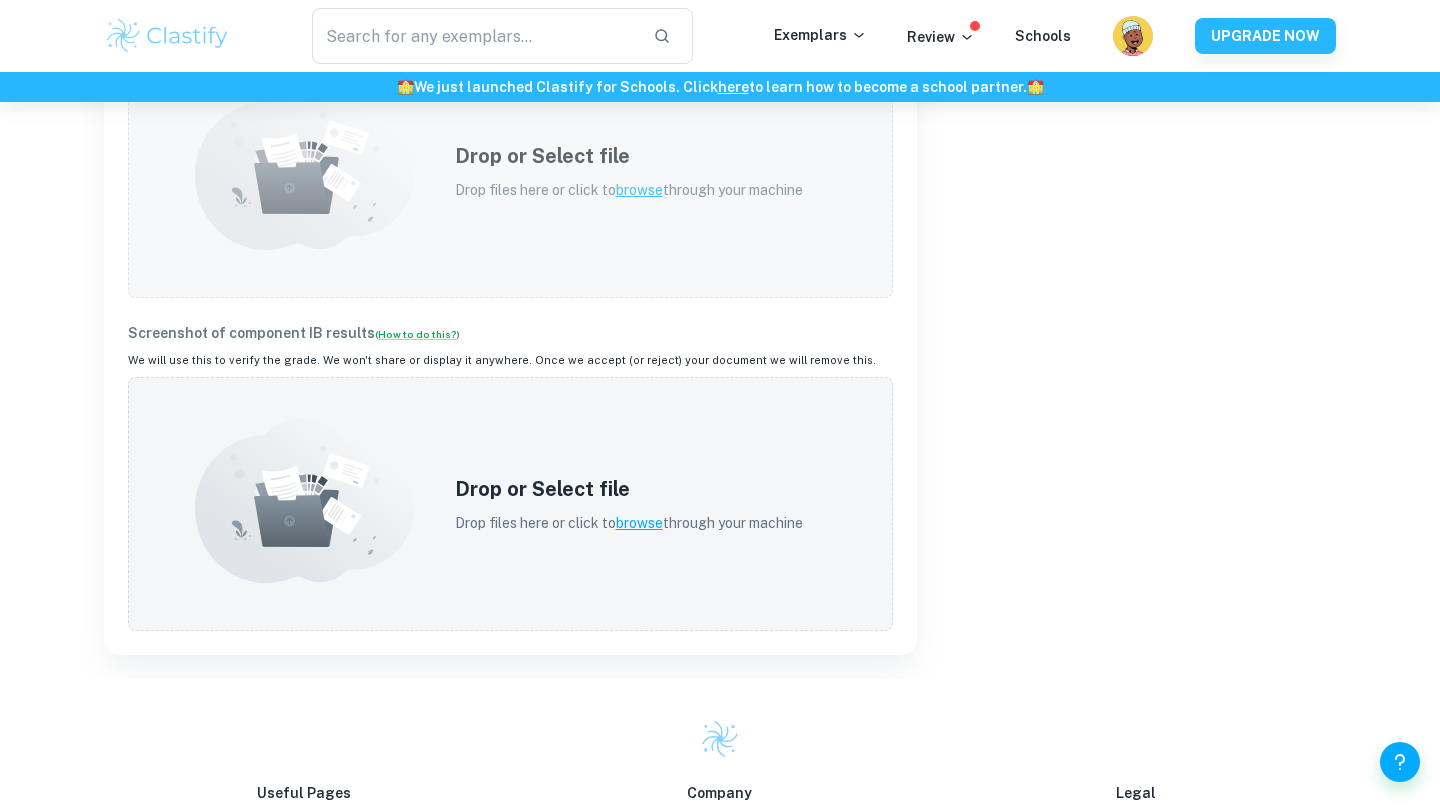 scroll, scrollTop: 972, scrollLeft: 0, axis: vertical 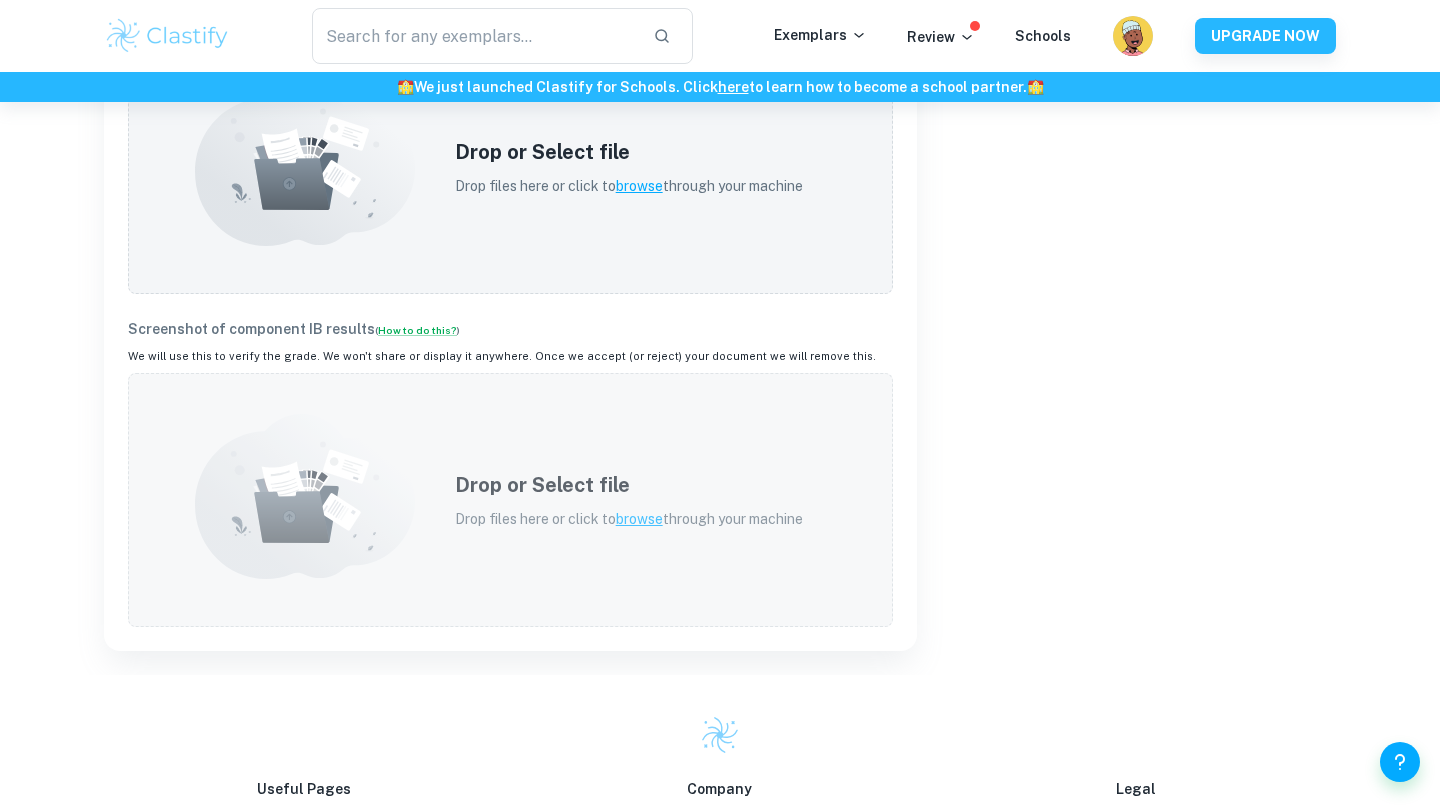 click on "Drop files here or click to  browse  through your machine" at bounding box center [629, 519] 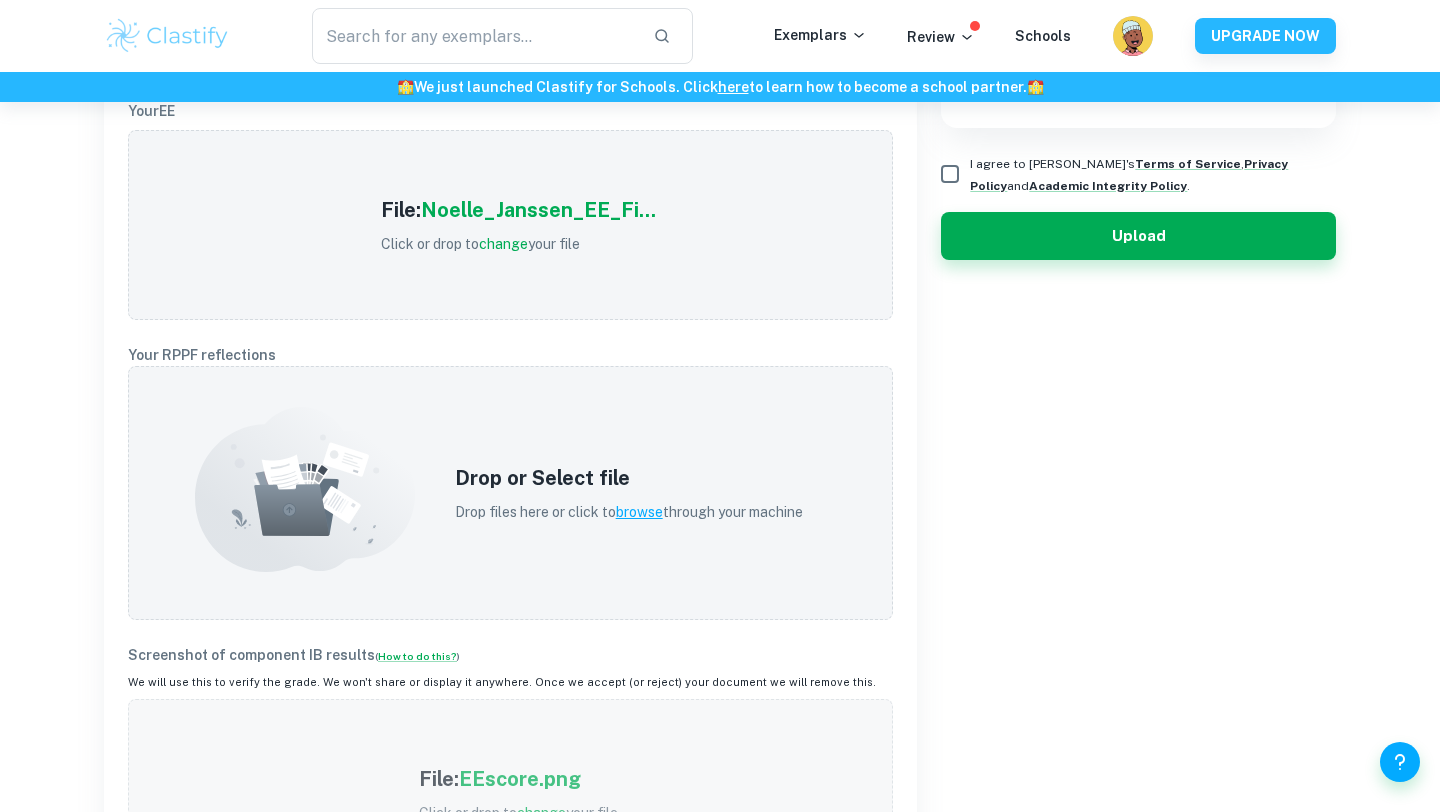 scroll, scrollTop: 647, scrollLeft: 0, axis: vertical 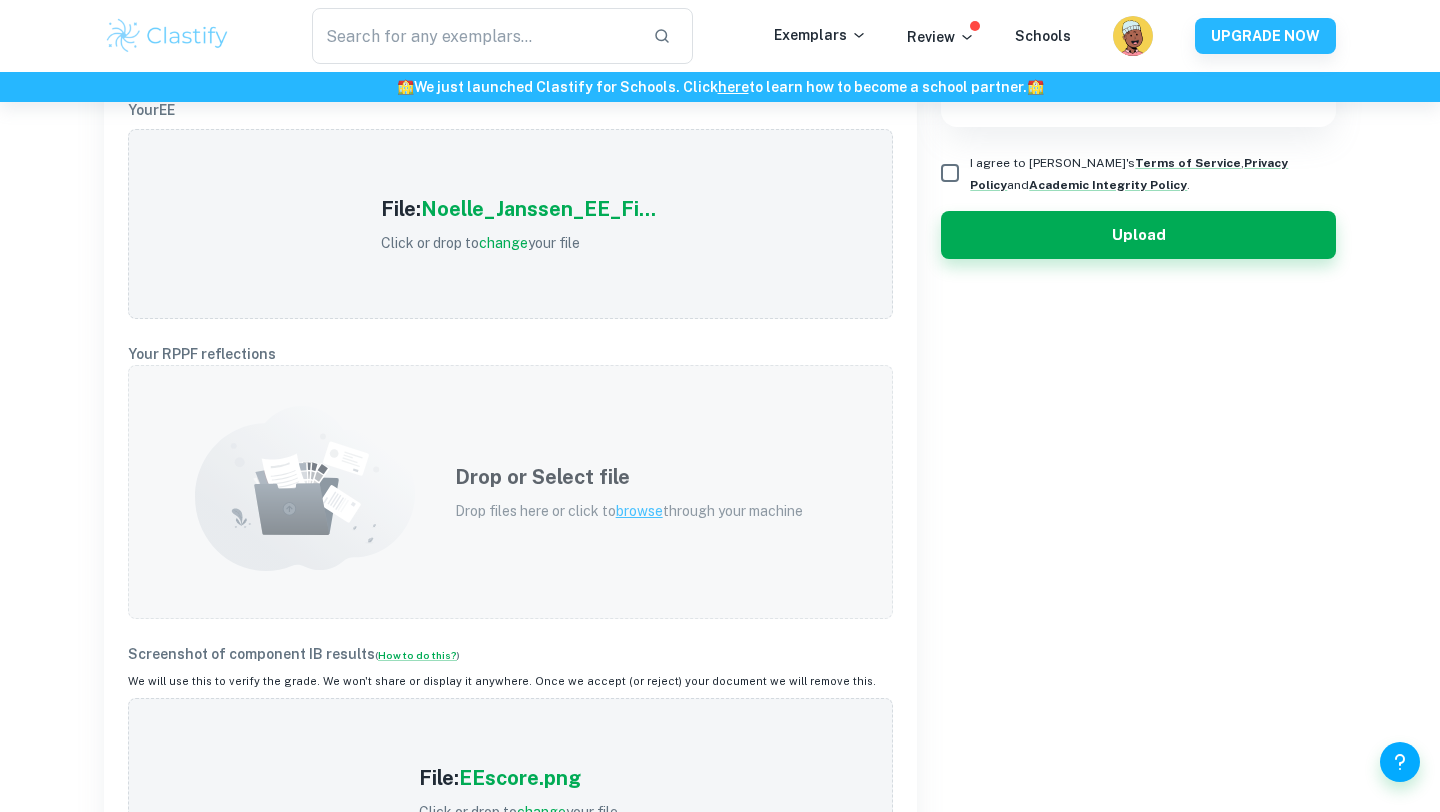 click on "Drop files here or click to  browse  through your machine" at bounding box center [629, 511] 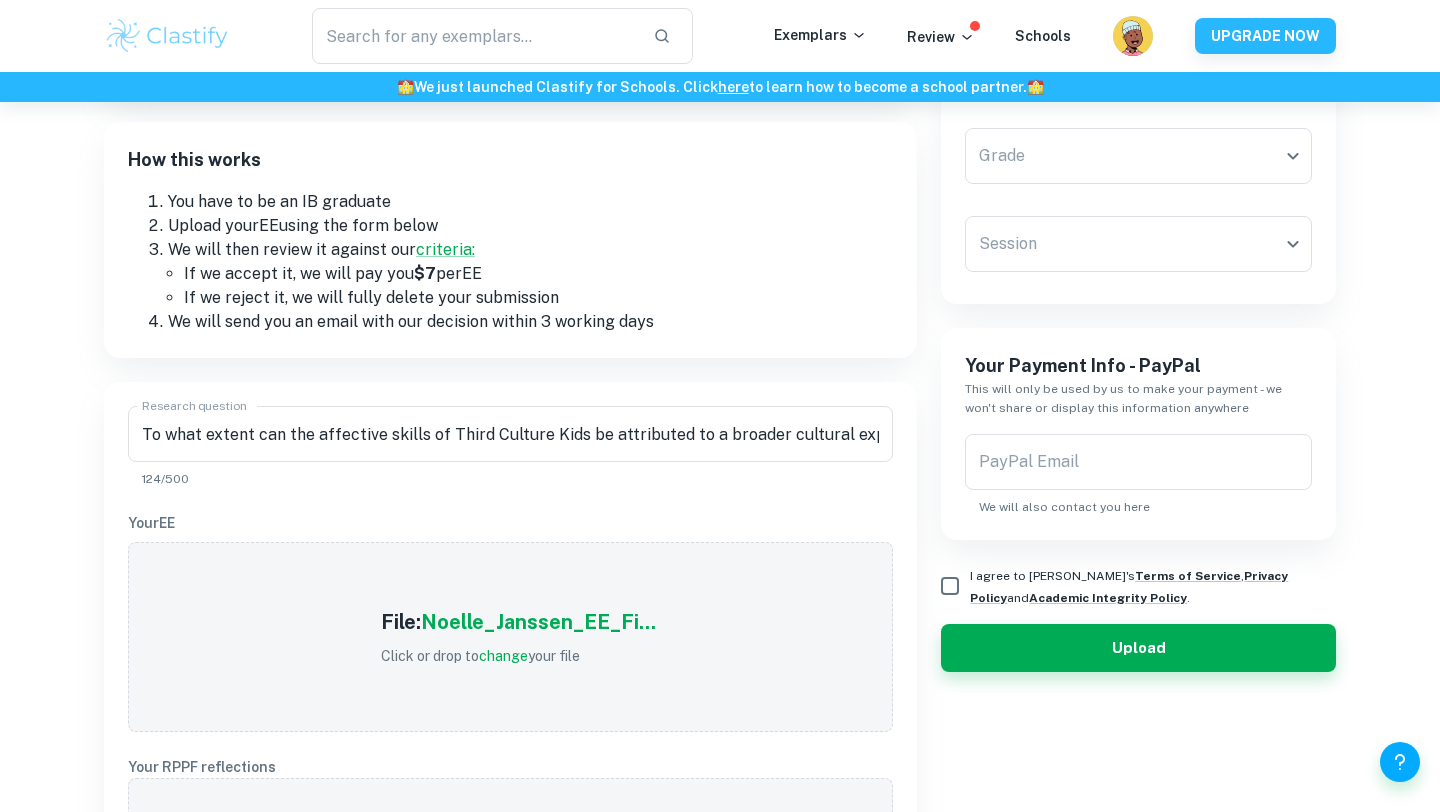 scroll, scrollTop: 0, scrollLeft: 0, axis: both 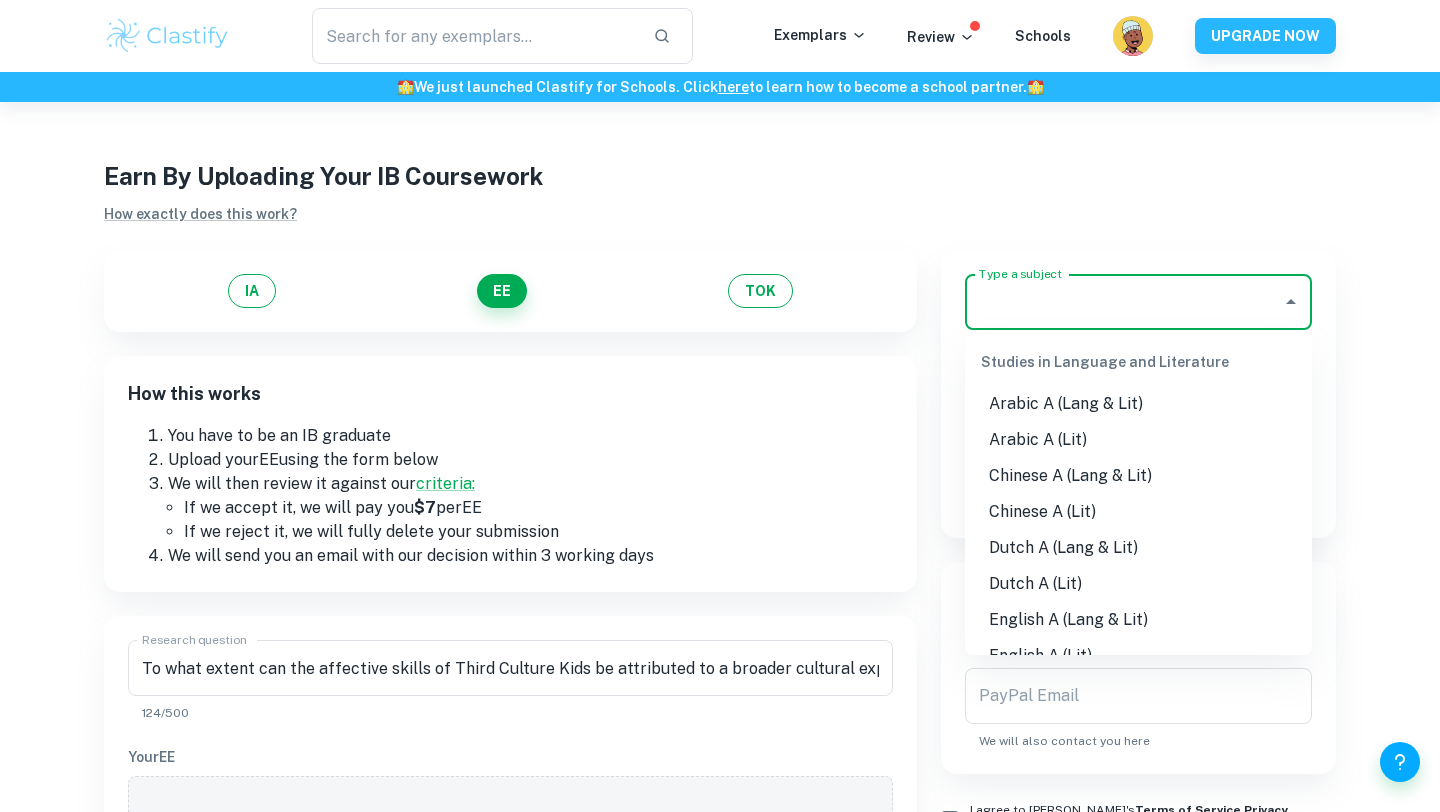 click on "Type a subject" at bounding box center [1123, 302] 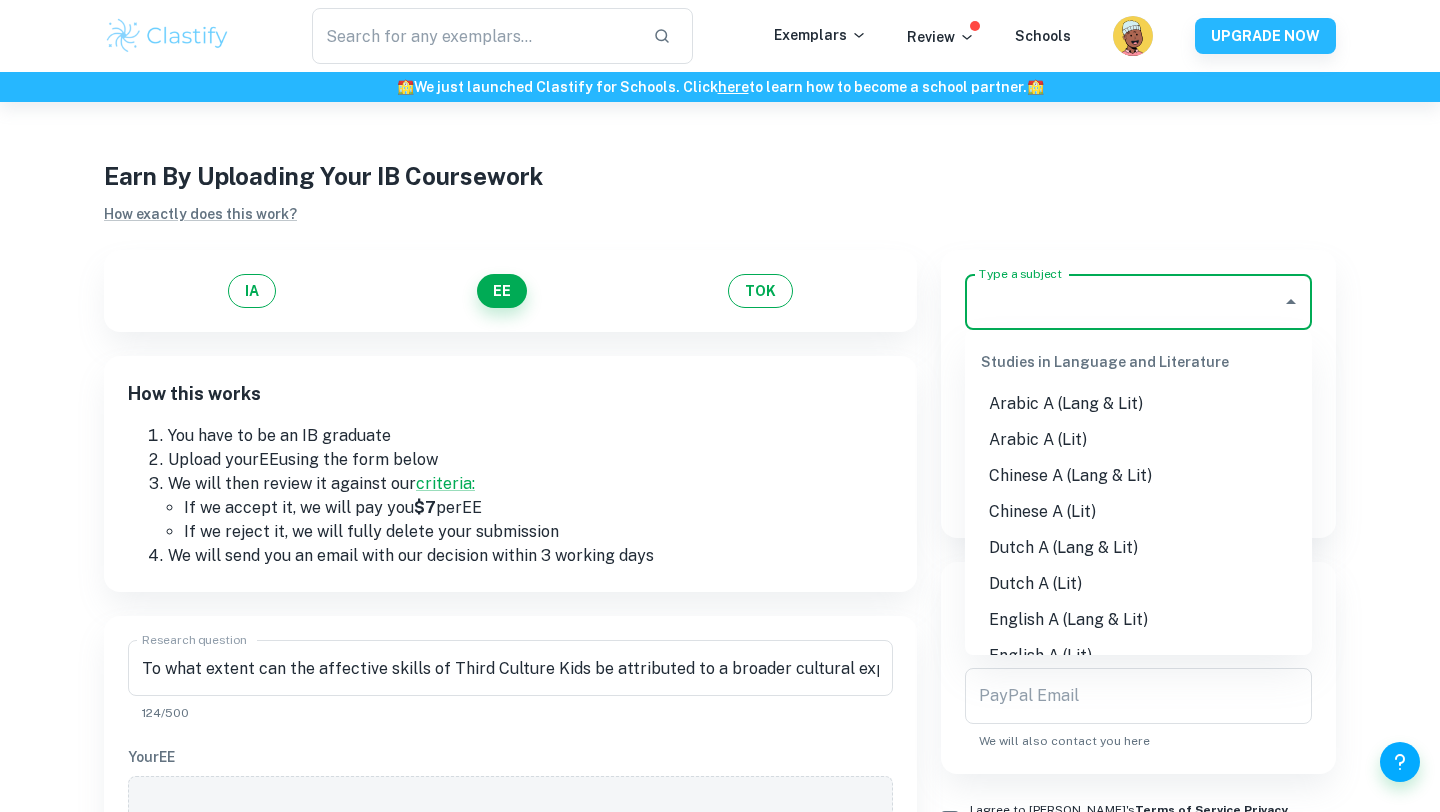 click on "If we accept it, we will pay you  $7  per  EE" at bounding box center (538, 508) 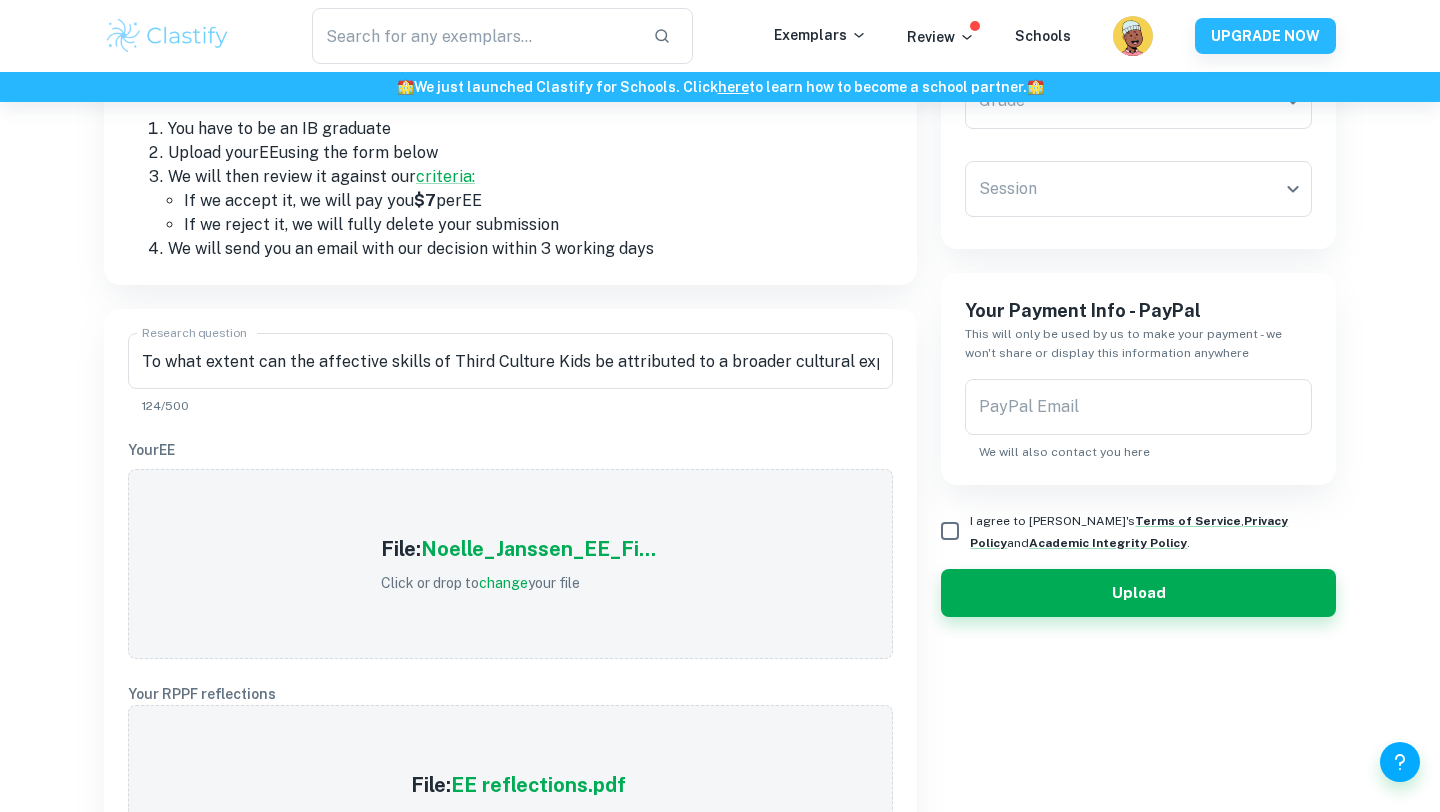 scroll, scrollTop: 312, scrollLeft: 0, axis: vertical 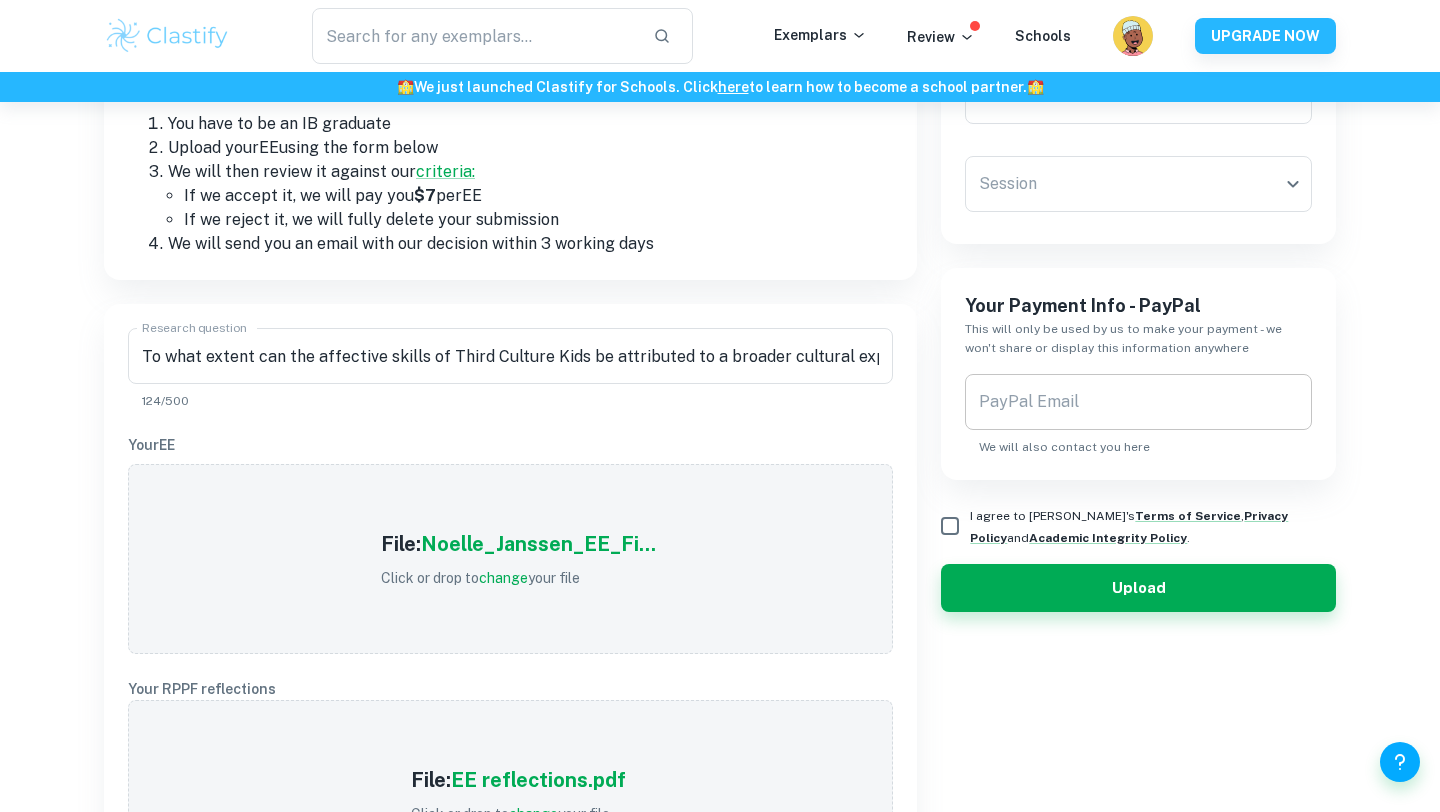 click on "PayPal Email" at bounding box center (1138, 402) 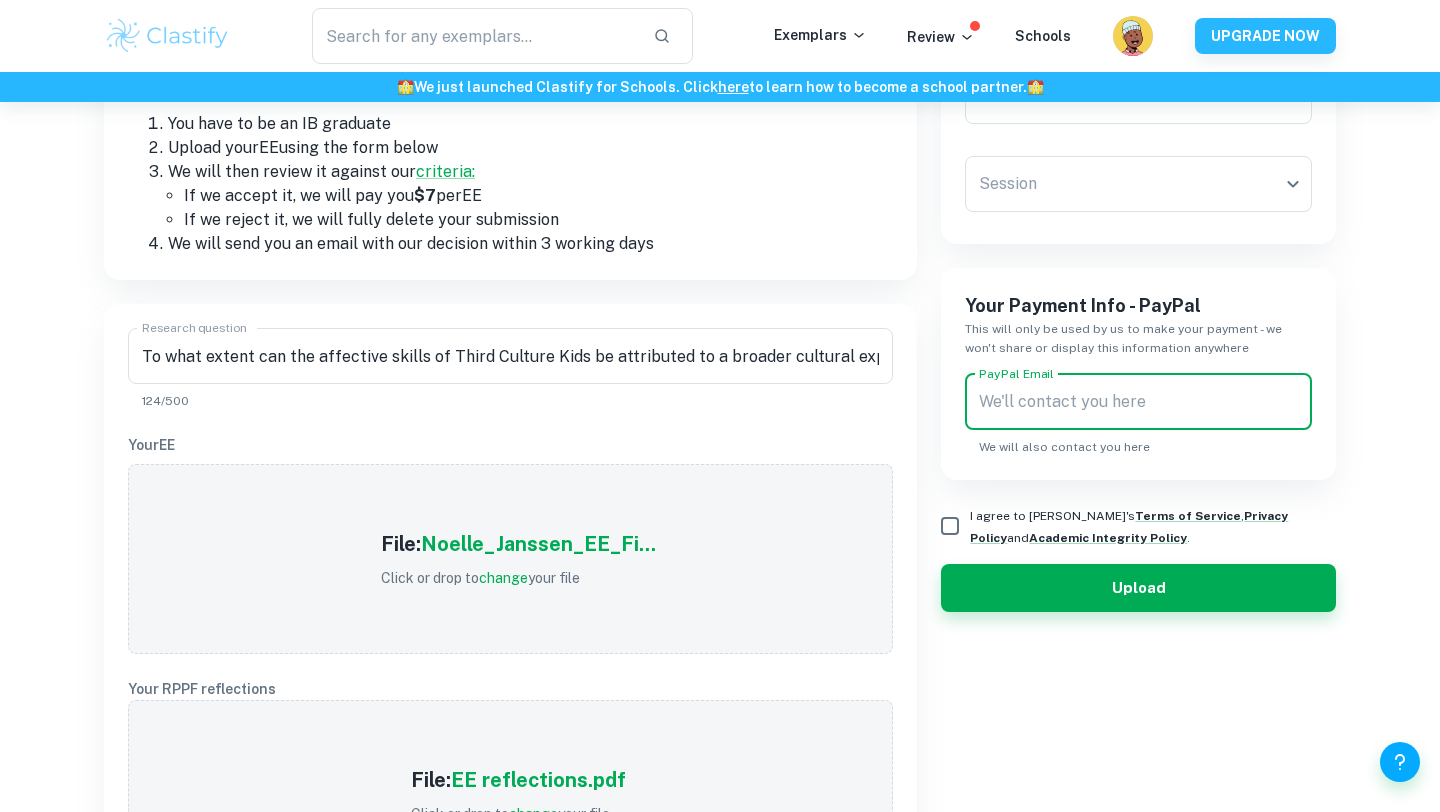click on "PayPal Email" at bounding box center (1138, 402) 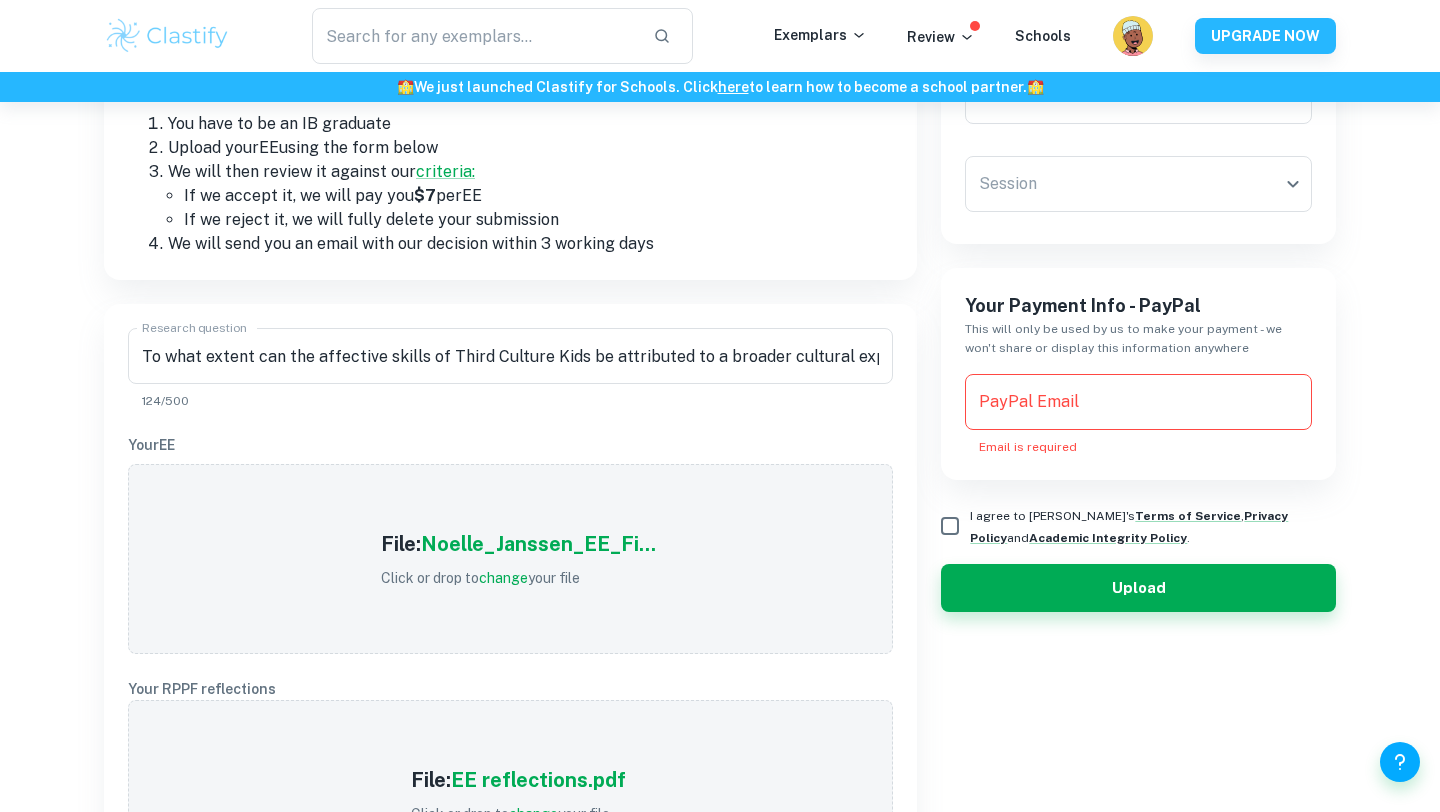 click on "Earn By Uploading Your IB Coursework How exactly does this work? IA EE TOK How this works You have to be an IB graduate Upload your  EE  using the form below We will then review it against our  criteria: If we accept it, we will pay you  $7  per  EE If we reject it, we will fully delete your submission We will send you an email with our decision within 3 working days Research question To what extent can the affective skills of Third Culture Kids be attributed to a broader cultural exposure during childhood? Research question 124/500 Your  EE File:  Noelle_Janssen_EE_Fi... Click or drop to  change  your file Your RPPF reflections File:  EE reflections.pdf Click or drop to  change  your file Screenshot of component IB results  ( How to do this? ) We will use this to verify the grade. We won't share or display it anywhere. Once we accept (or reject) your document we will remove this. File:  EEscore.png Click or drop to  change  your file Type a subject Type a subject Subject is required Grade ​ Grade" at bounding box center [720, 774] 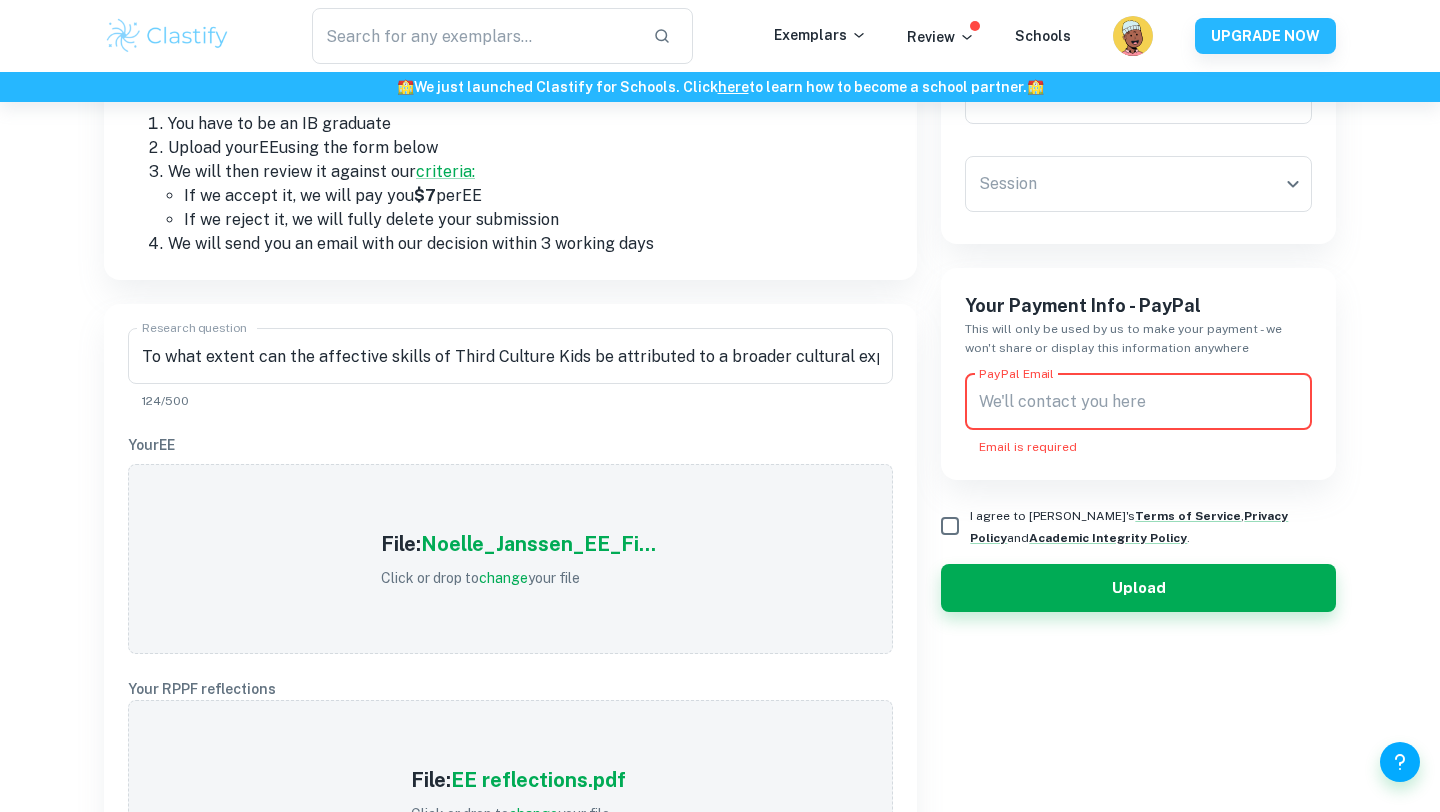 click on "PayPal Email" at bounding box center (1138, 402) 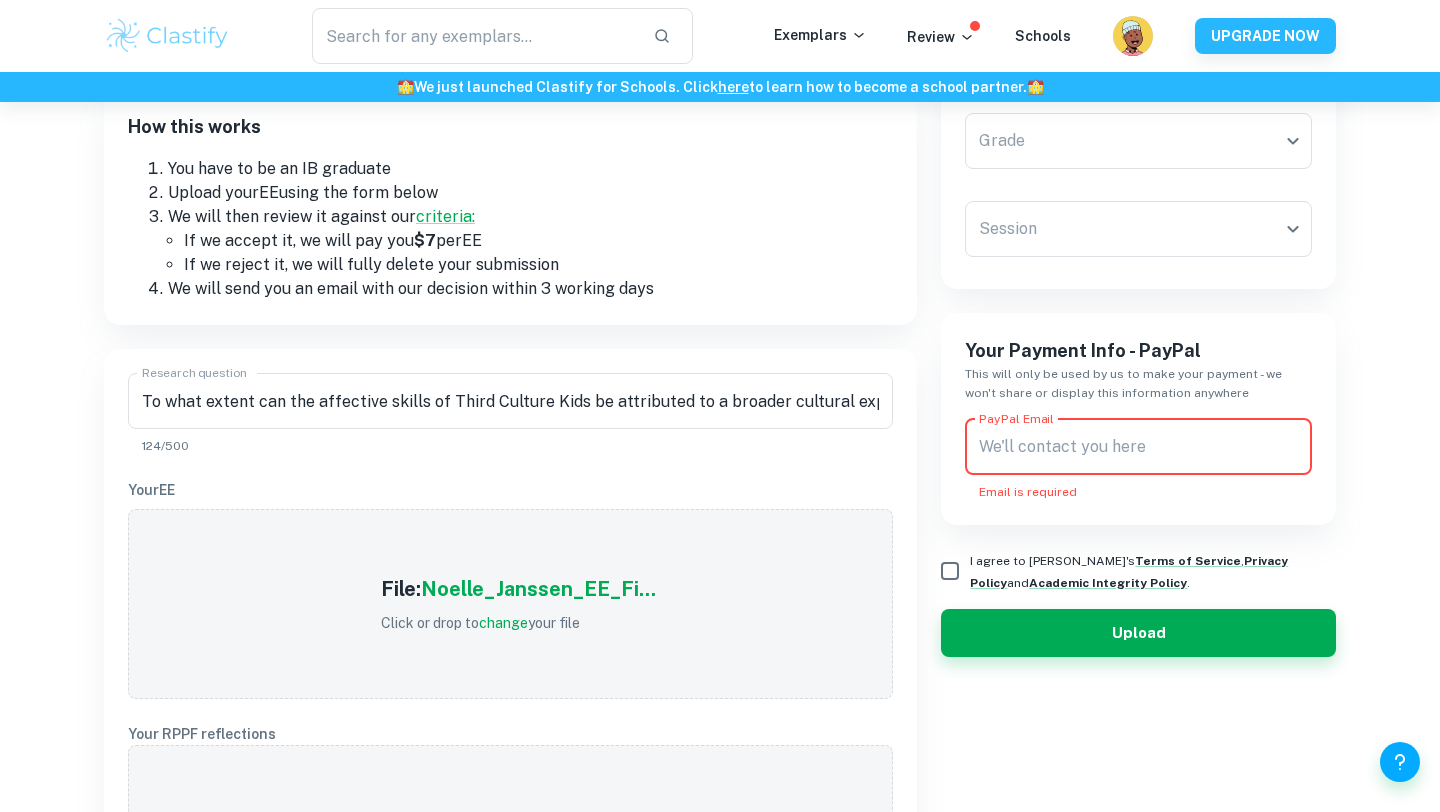 scroll, scrollTop: 273, scrollLeft: 0, axis: vertical 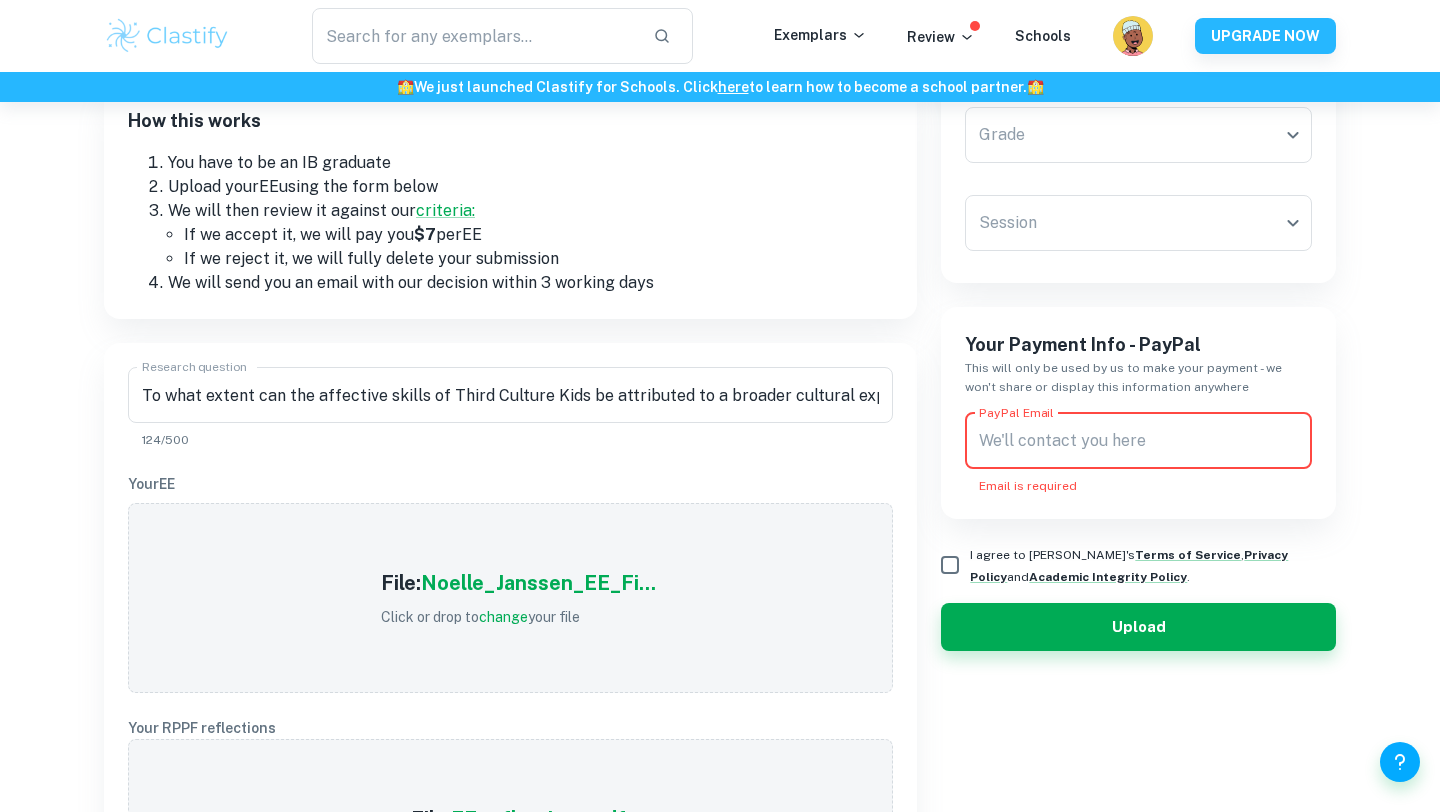 click on "We value your privacy We use cookies to enhance your browsing experience, serve personalised ads or content, and analyse our traffic. By clicking "Accept All", you consent to our use of cookies.   Cookie Policy Customise   Reject All   Accept All   Customise Consent Preferences   We use cookies to help you navigate efficiently and perform certain functions. You will find detailed information about all cookies under each consent category below. The cookies that are categorised as "Necessary" are stored on your browser as they are essential for enabling the basic functionalities of the site. ...  Show more For more information on how Google's third-party cookies operate and handle your data, see:   Google Privacy Policy Necessary Always Active Necessary cookies are required to enable the basic features of this site, such as providing secure log-in or adjusting your consent preferences. These cookies do not store any personally identifiable data. Functional Analytics Performance Advertisement Uncategorised" at bounding box center (720, 133) 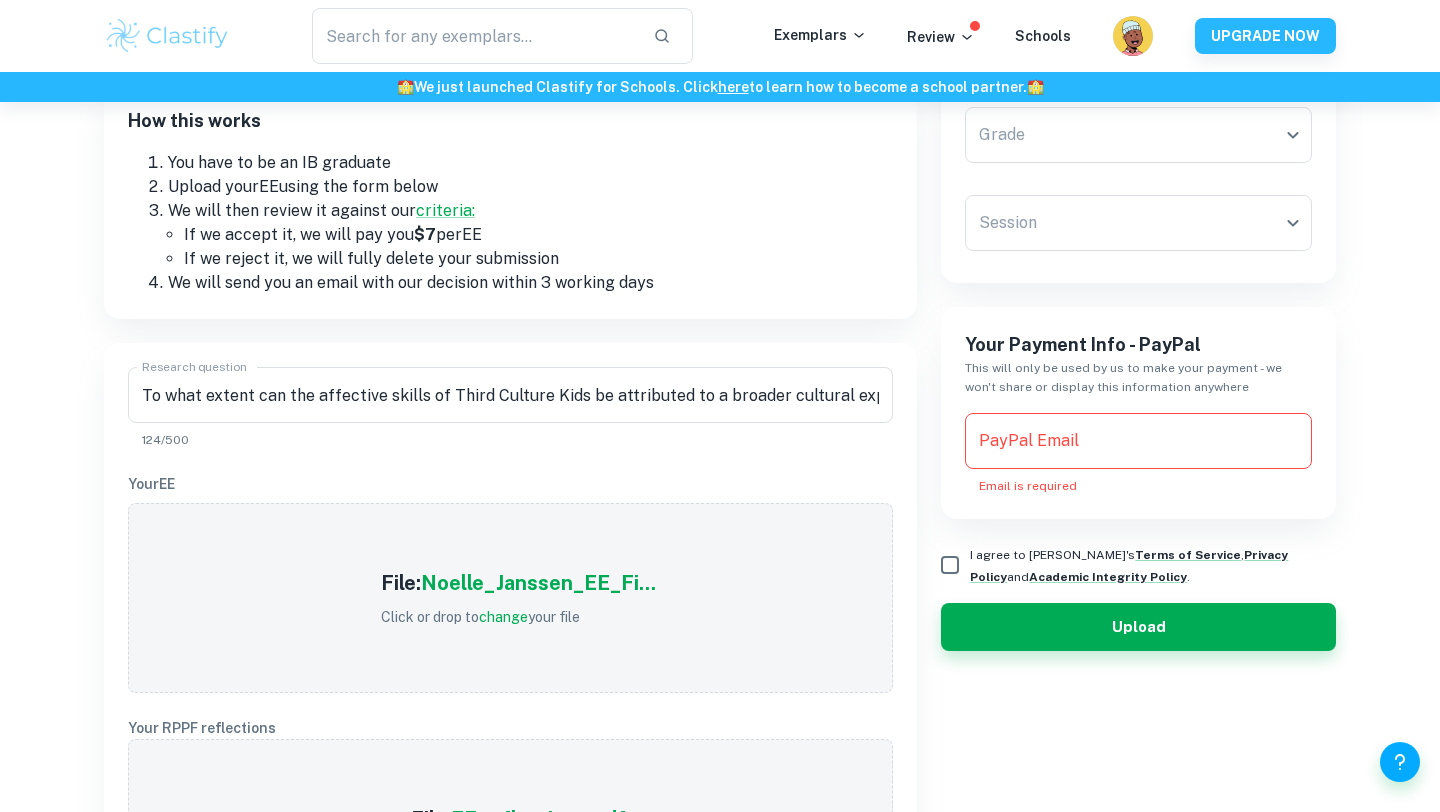 click on "Earn By Uploading Your IB Coursework How exactly does this work? IA EE TOK How this works You have to be an IB graduate Upload your  EE  using the form below We will then review it against our  criteria: If we accept it, we will pay you  $7  per  EE If we reject it, we will fully delete your submission We will send you an email with our decision within 3 working days Research question To what extent can the affective skills of Third Culture Kids be attributed to a broader cultural exposure during childhood? Research question 124/500 Your  EE File:  Noelle_Janssen_EE_Fi... Click or drop to  change  your file Your RPPF reflections File:  EE reflections.pdf Click or drop to  change  your file Screenshot of component IB results  ( How to do this? ) We will use this to verify the grade. We won't share or display it anywhere. Once we accept (or reject) your document we will remove this. File:  EEscore.png Click or drop to  change  your file Type a subject Type a subject Subject is required Grade ​ Grade" at bounding box center [720, 813] 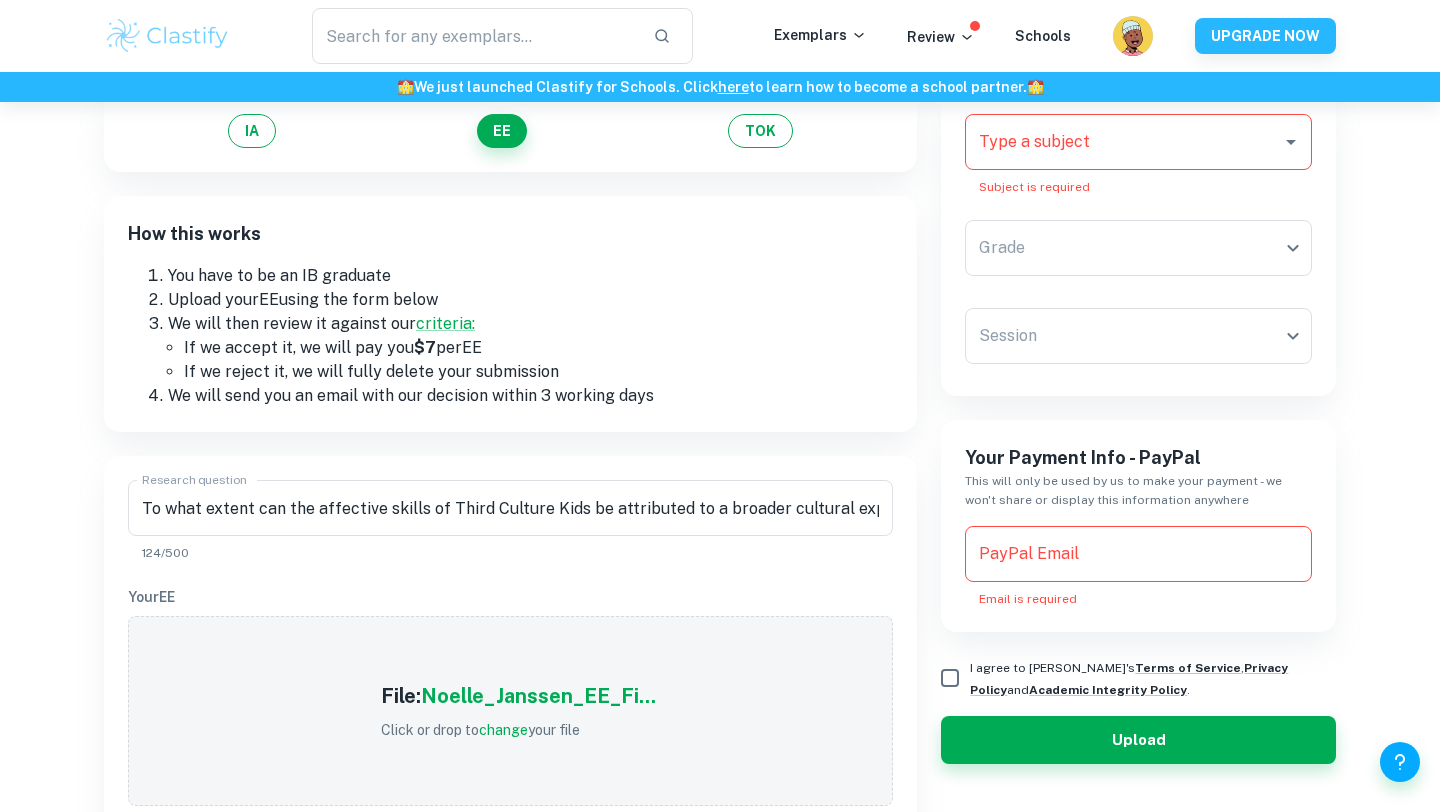 scroll, scrollTop: 0, scrollLeft: 0, axis: both 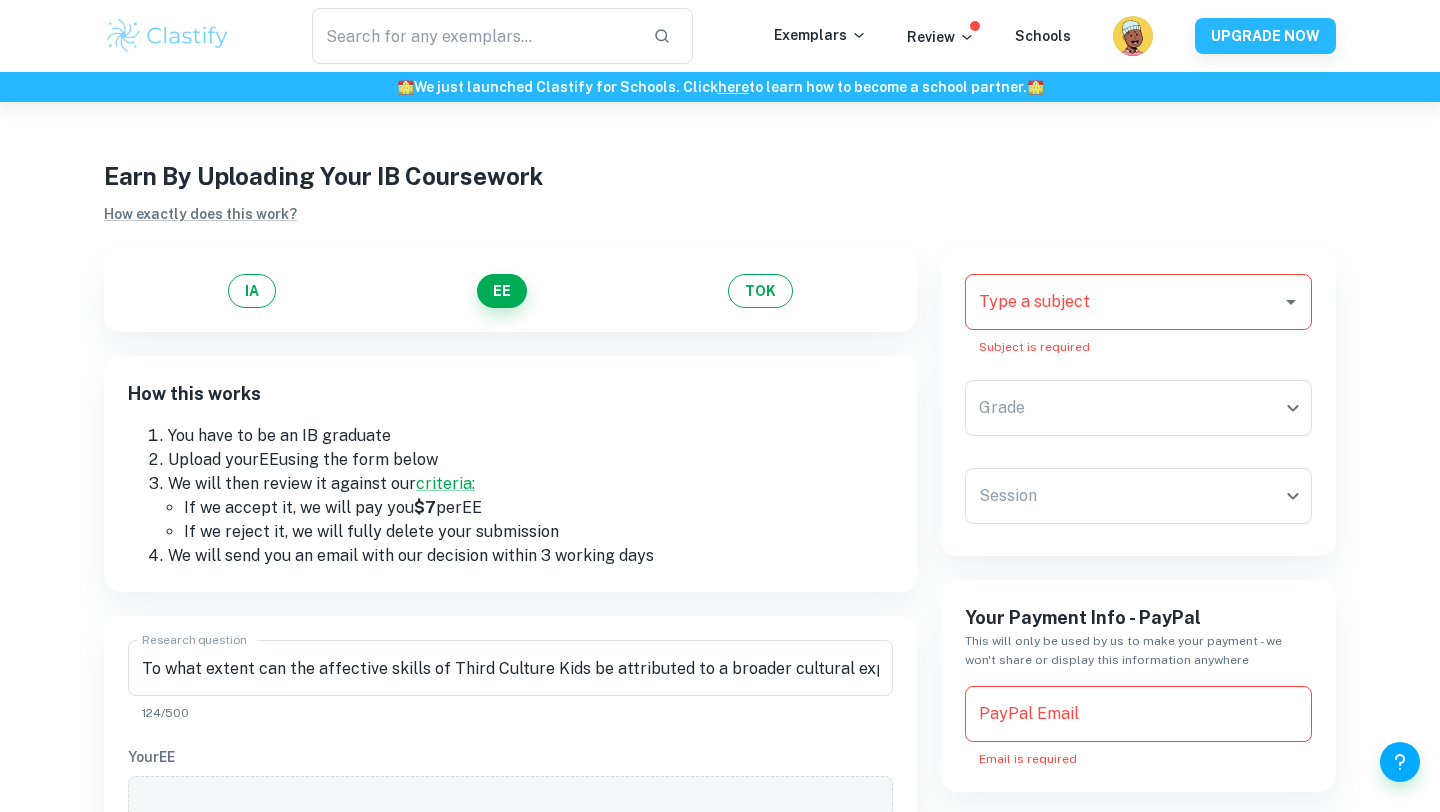 click on "You have to be an IB graduate" at bounding box center (530, 436) 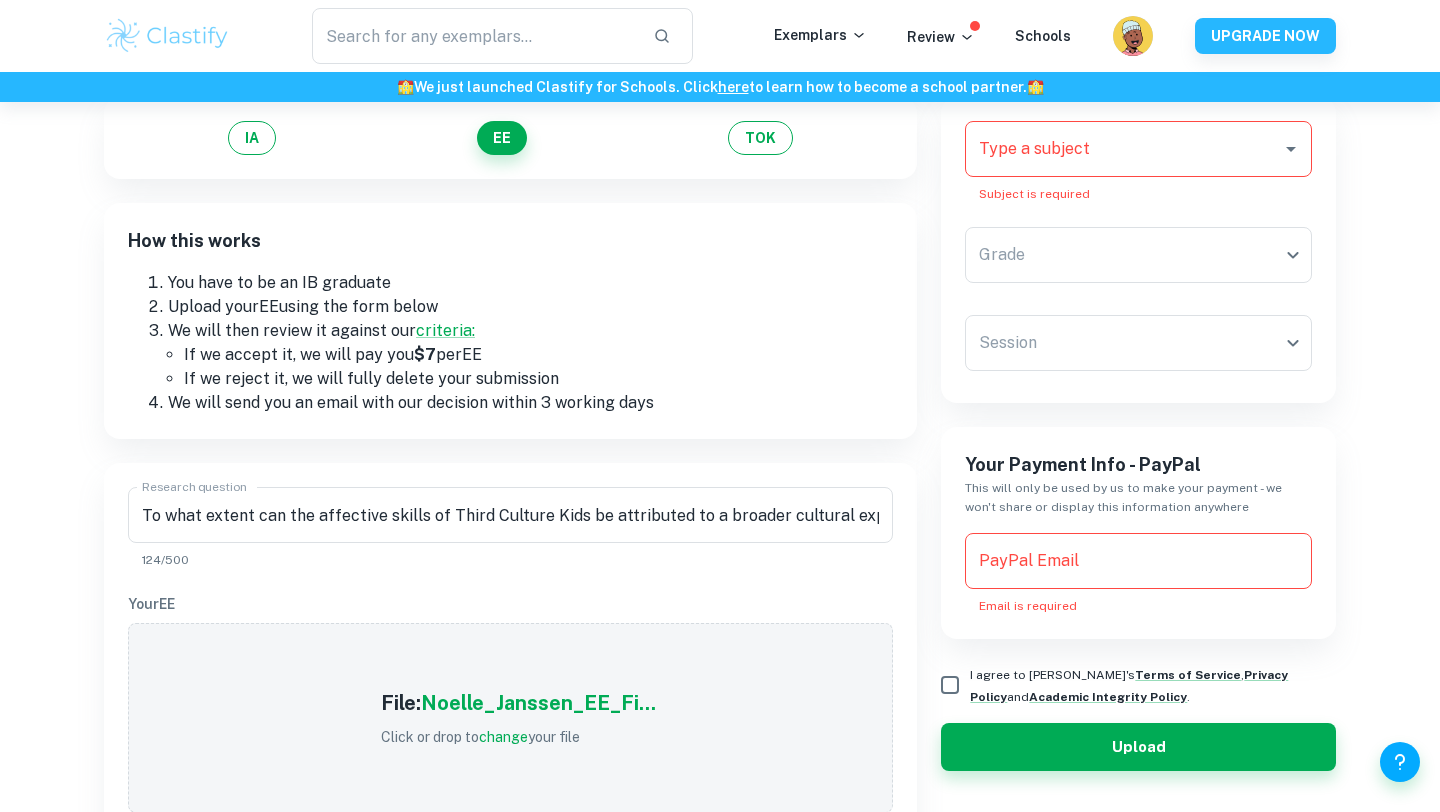 scroll, scrollTop: 0, scrollLeft: 0, axis: both 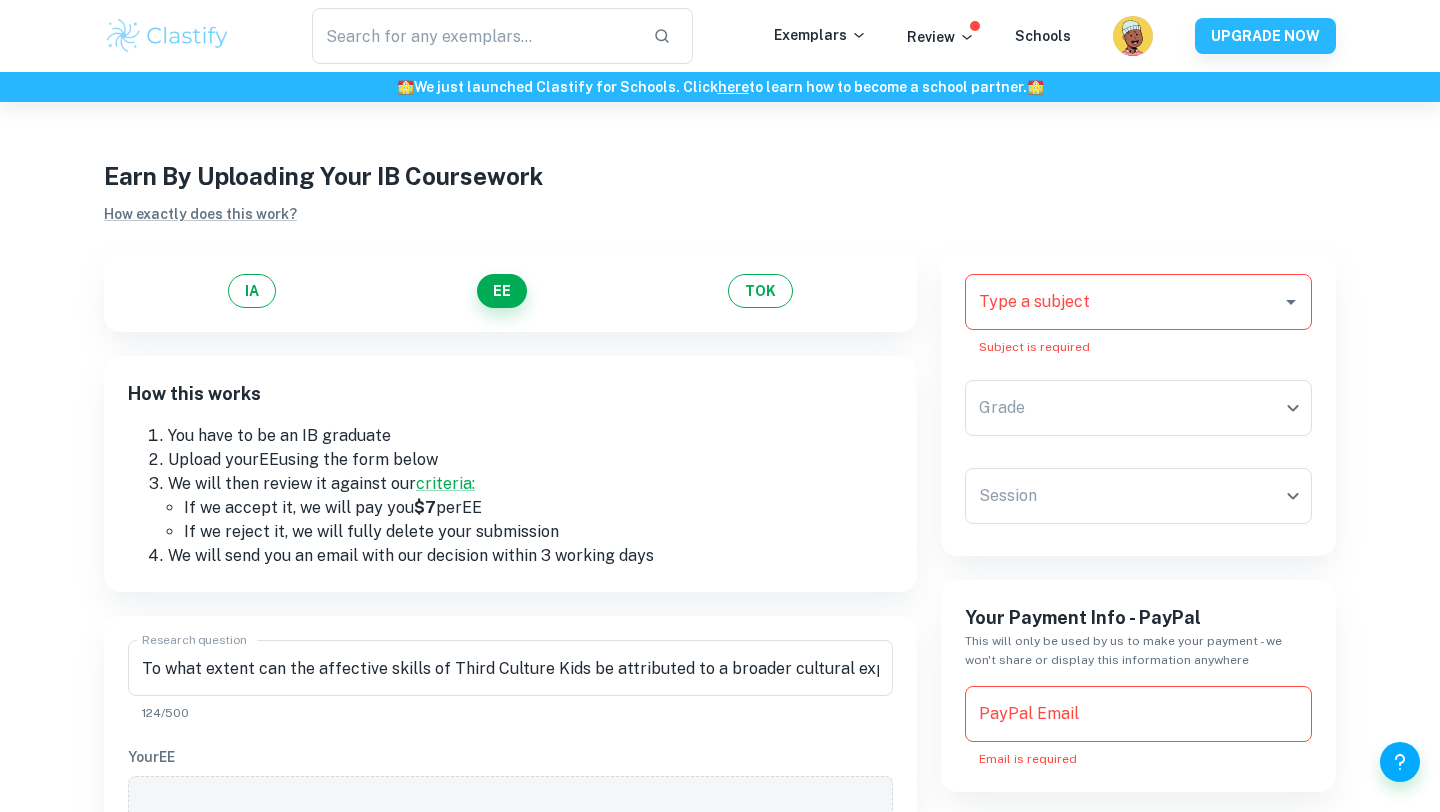 click on "PayPal Email" at bounding box center (1138, 714) 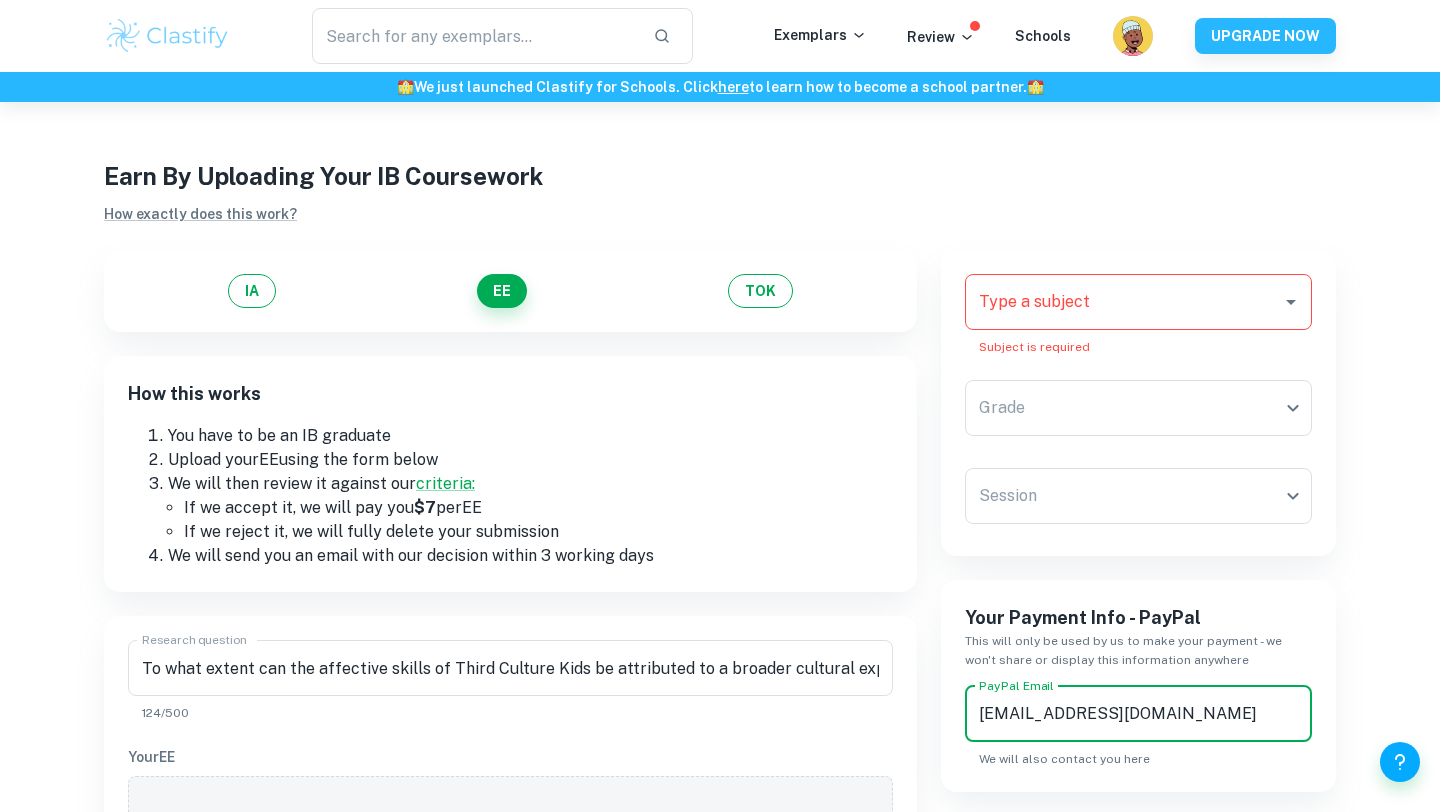 type on "[EMAIL_ADDRESS][DOMAIN_NAME]" 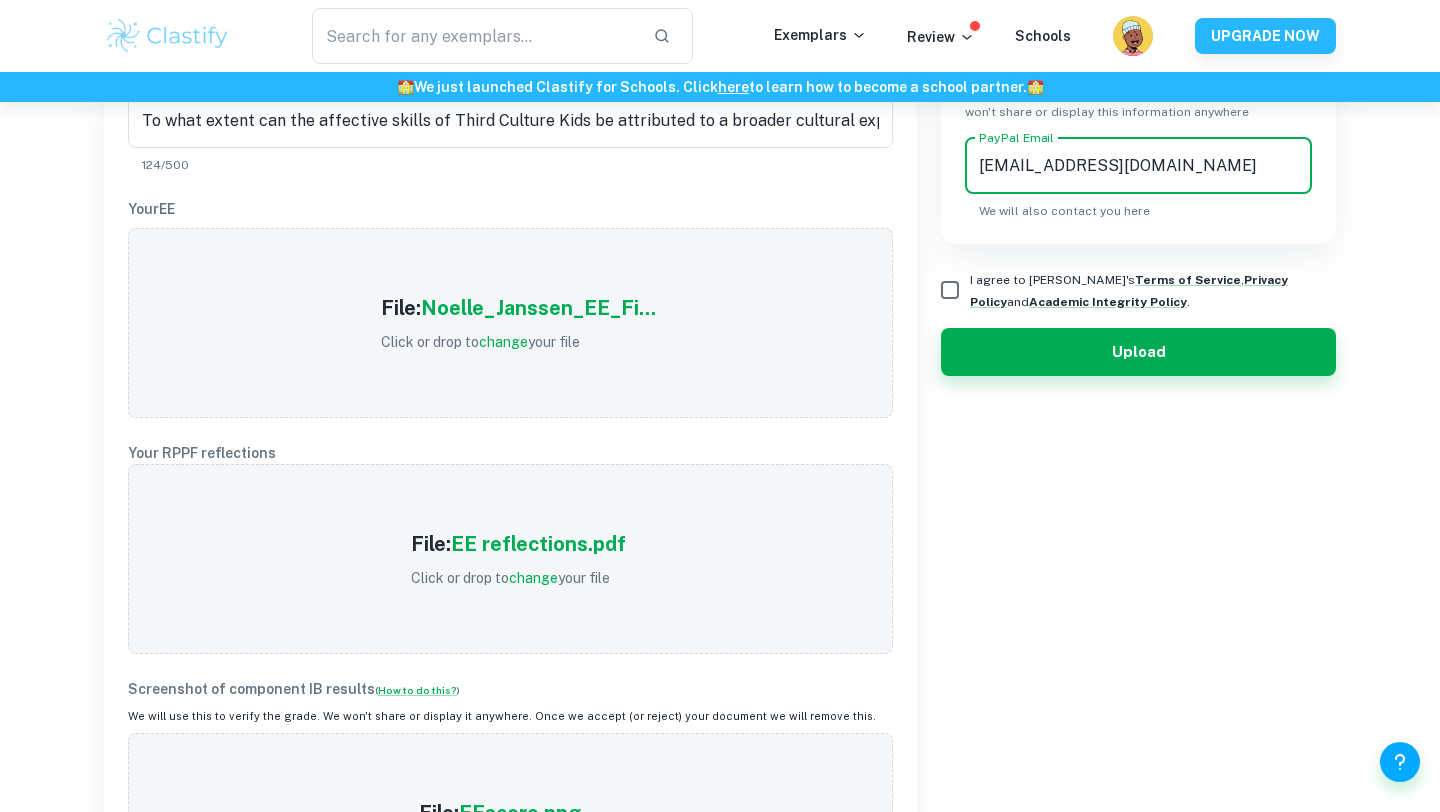 scroll, scrollTop: 541, scrollLeft: 0, axis: vertical 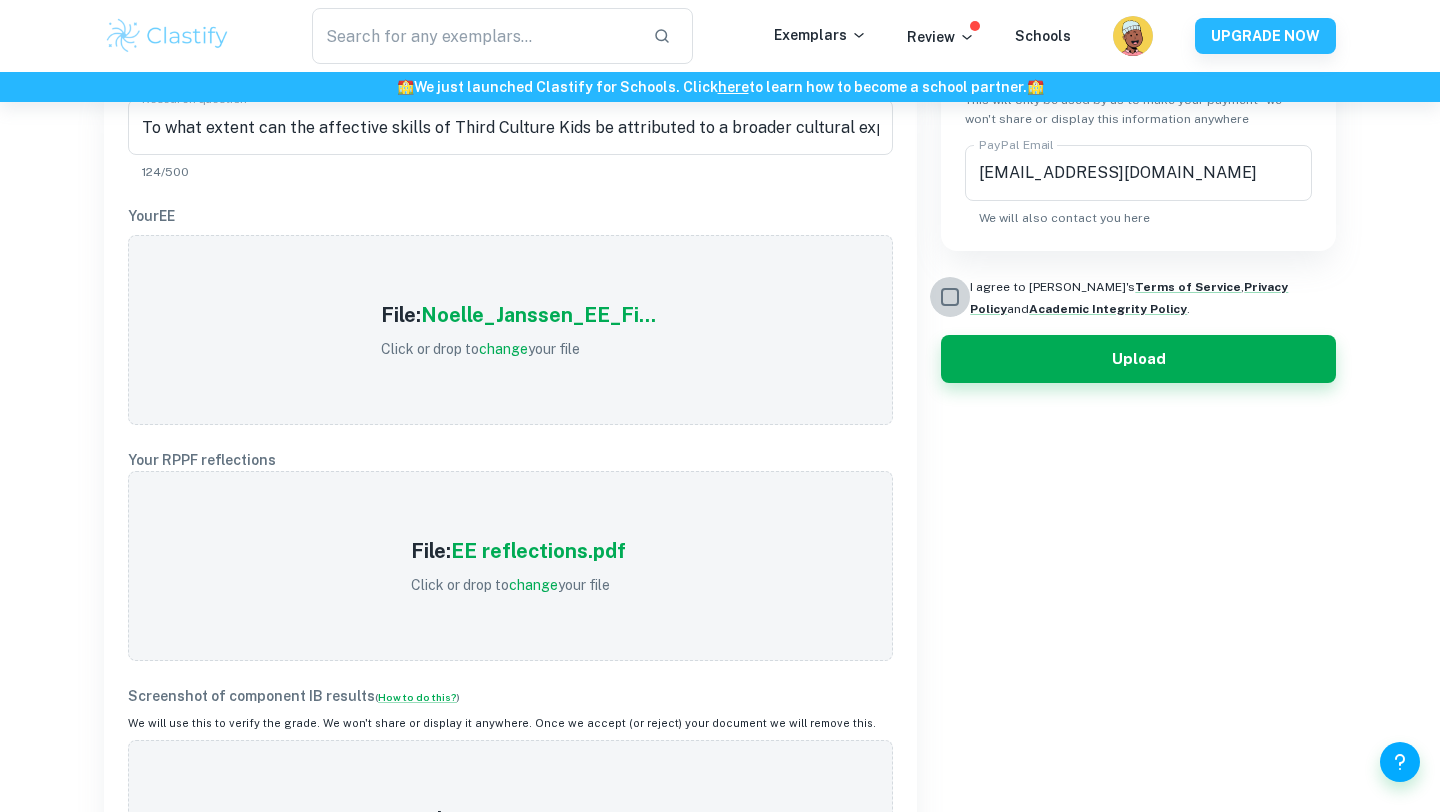 click on "I agree to [PERSON_NAME]'s  Terms of Service ,  Privacy Policy  and  Academic Integrity Policy ." at bounding box center [950, 297] 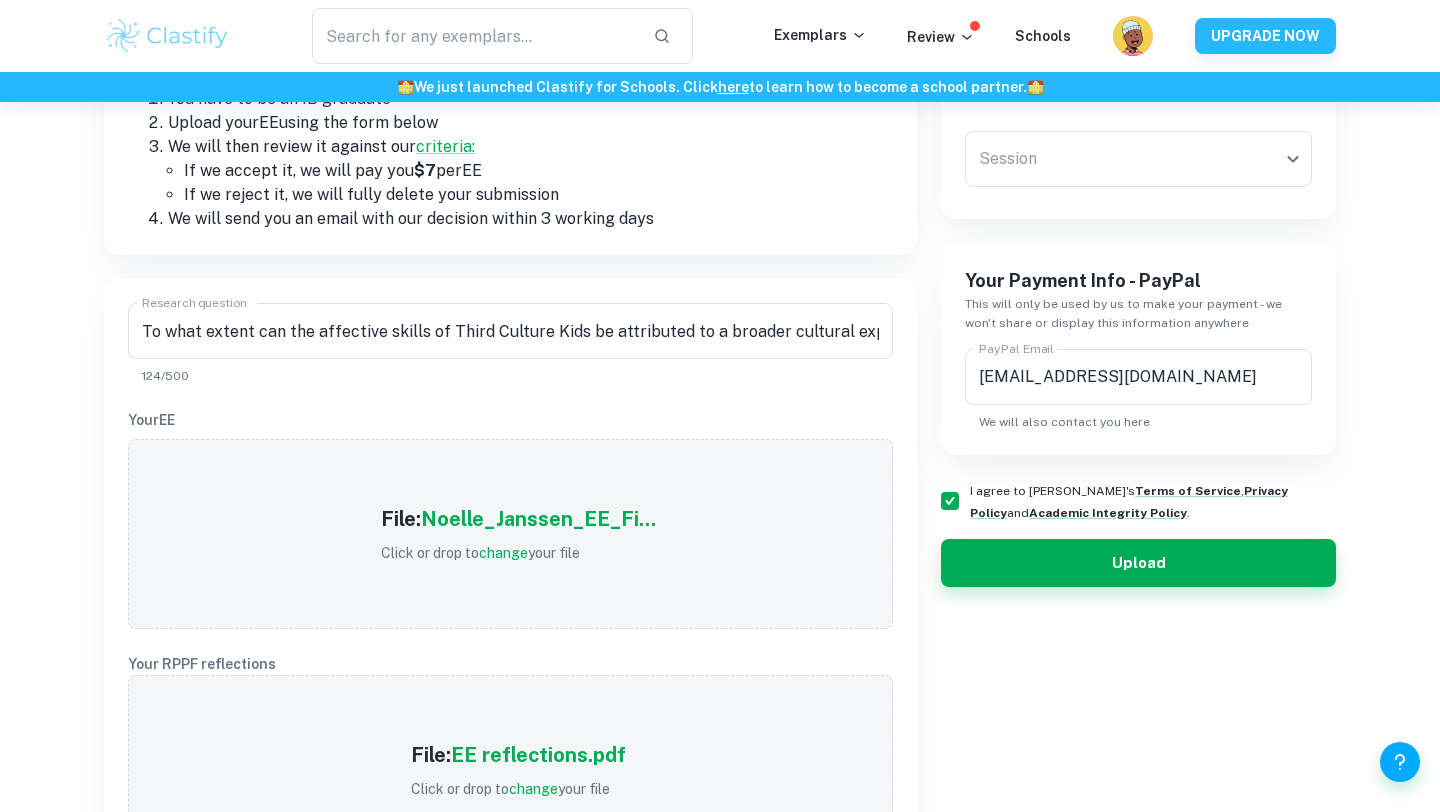 scroll, scrollTop: 307, scrollLeft: 0, axis: vertical 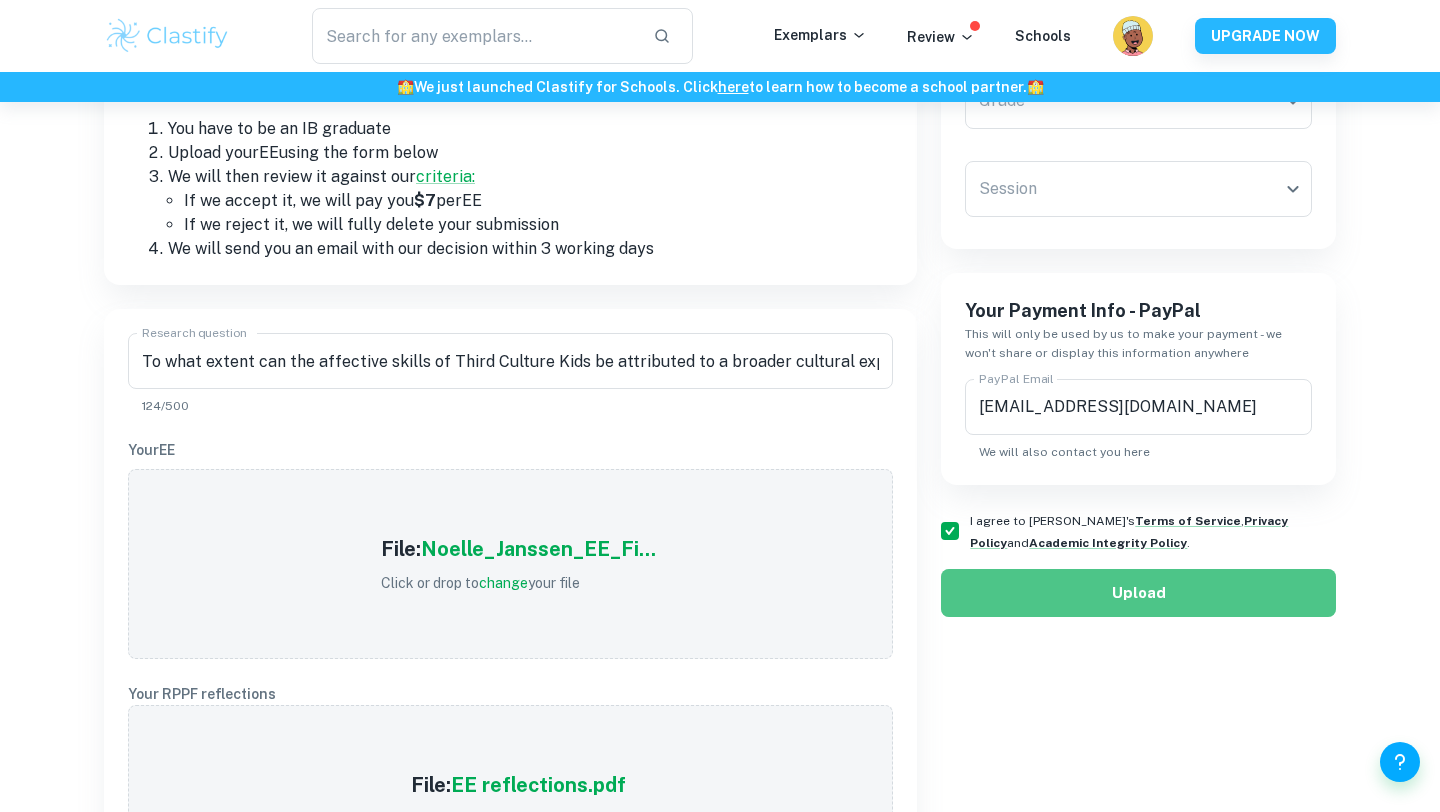 click on "Upload" at bounding box center [1138, 593] 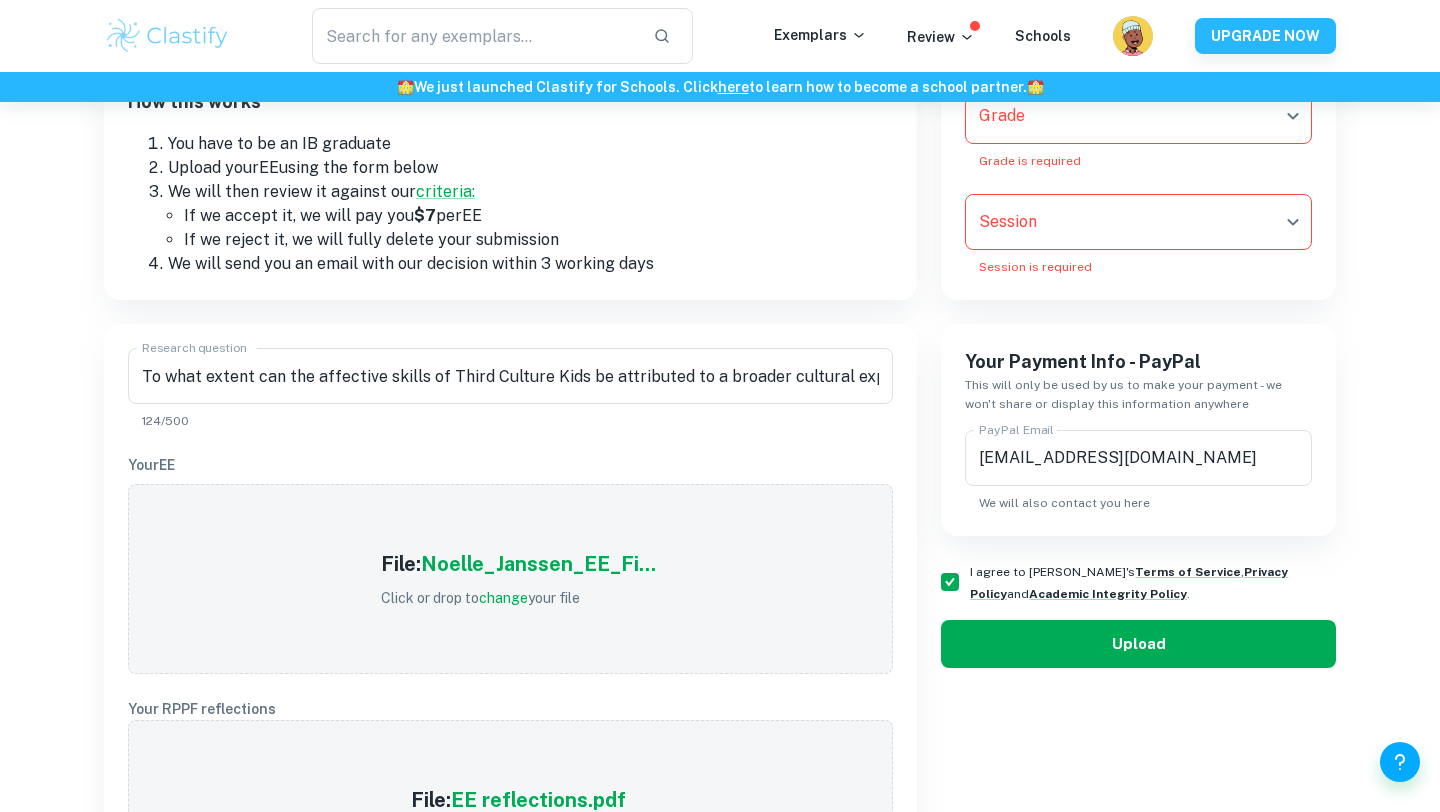 scroll, scrollTop: 0, scrollLeft: 0, axis: both 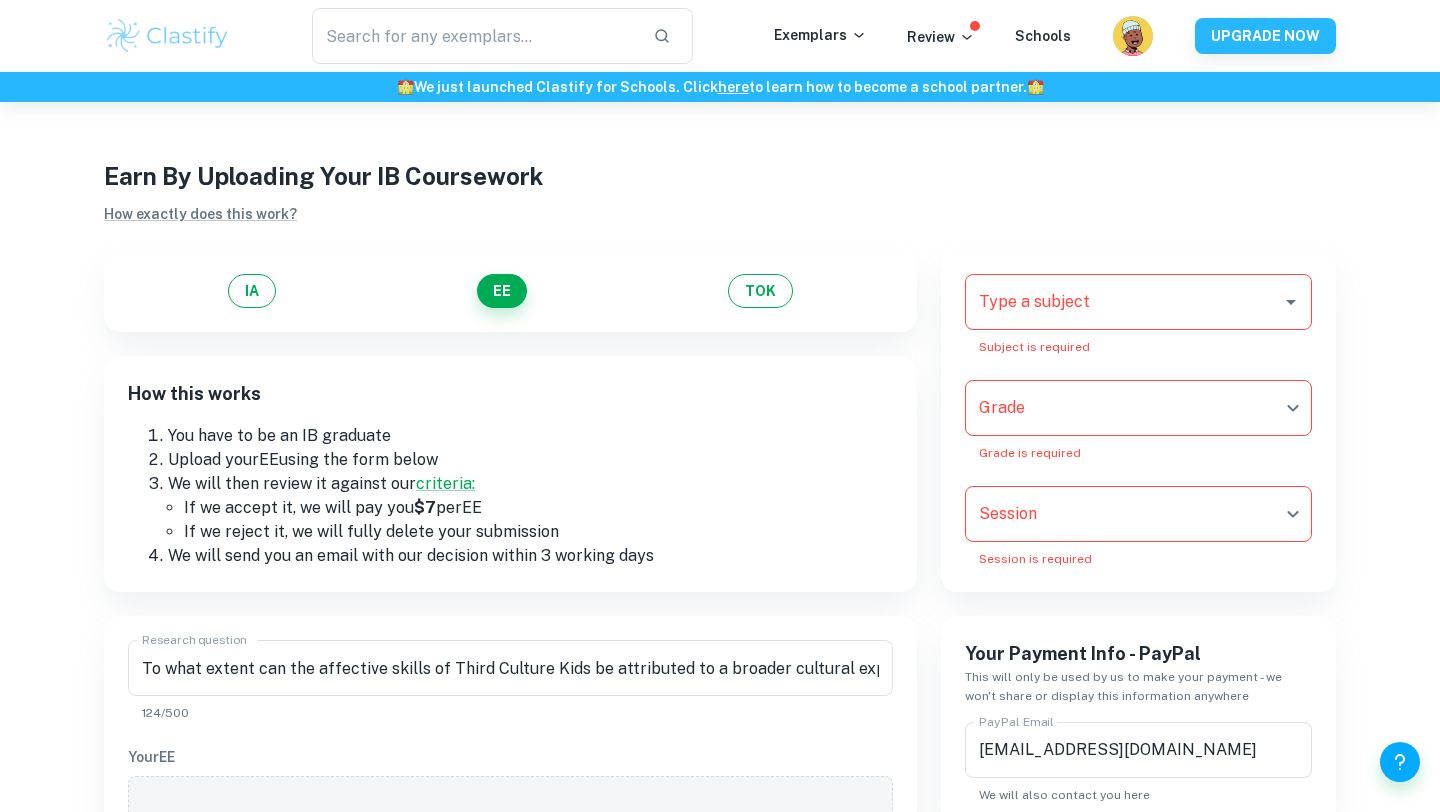 click on "Type a subject" at bounding box center [1123, 302] 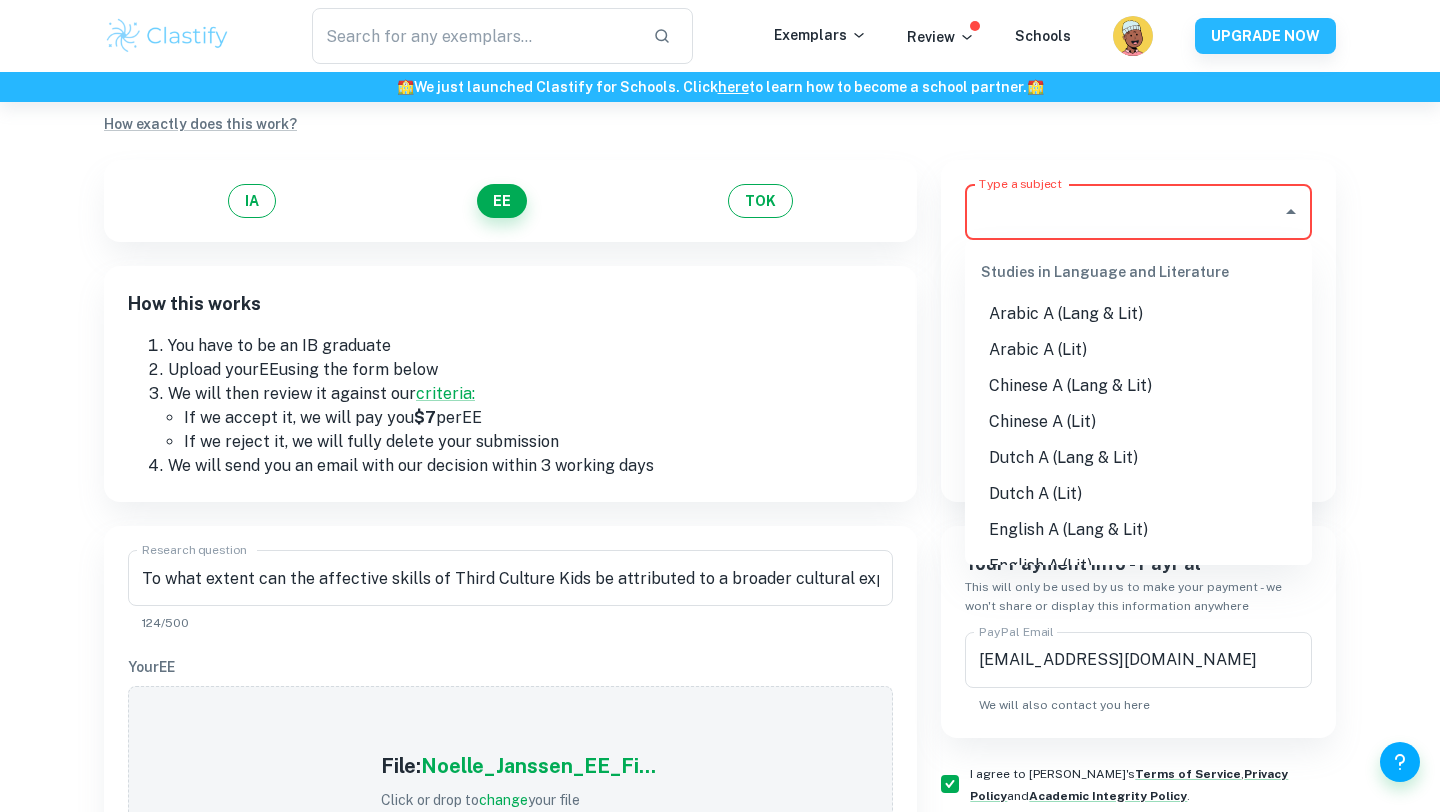 scroll, scrollTop: 80, scrollLeft: 0, axis: vertical 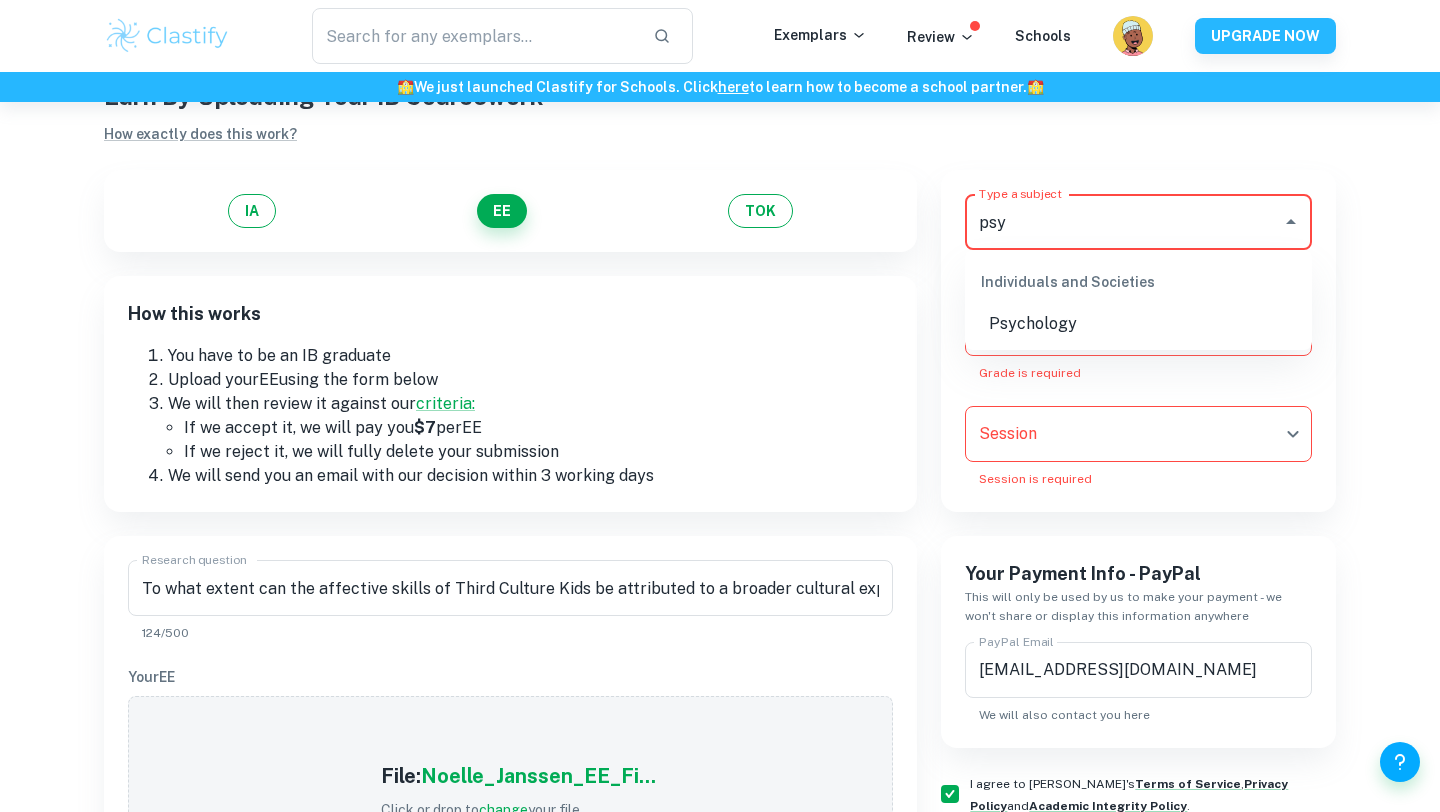 click on "Psychology" at bounding box center (1138, 324) 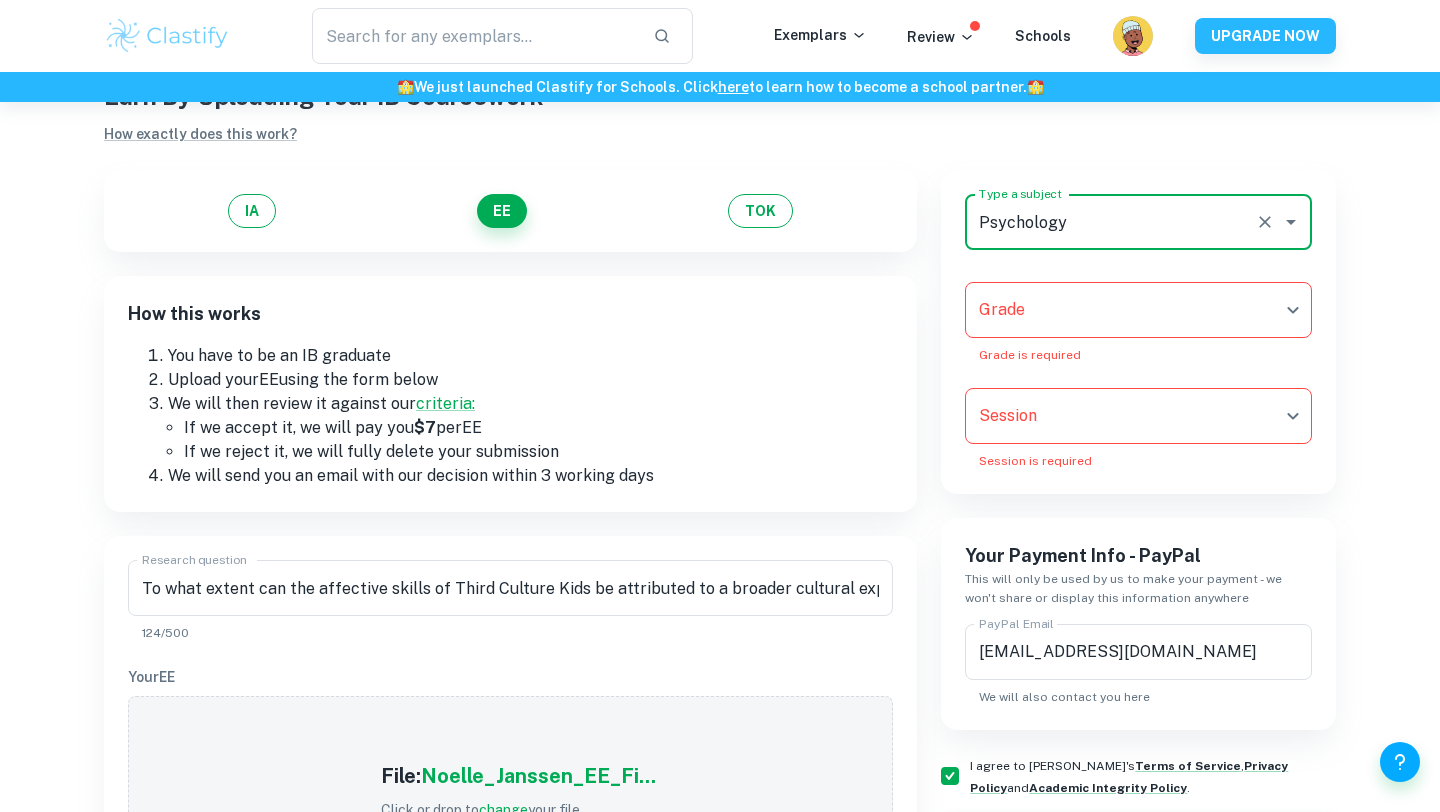 type on "Psychology" 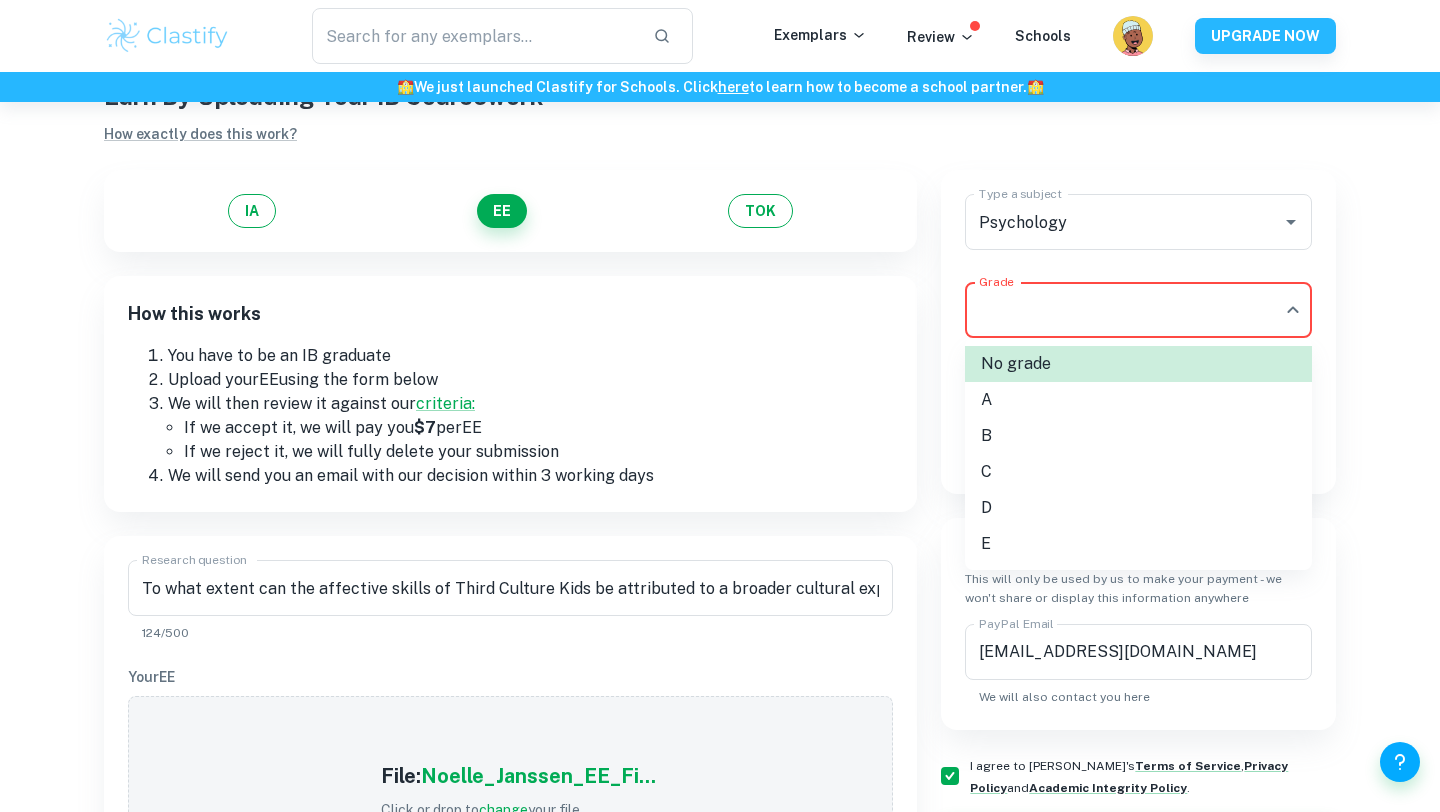 click on "A" at bounding box center [1138, 400] 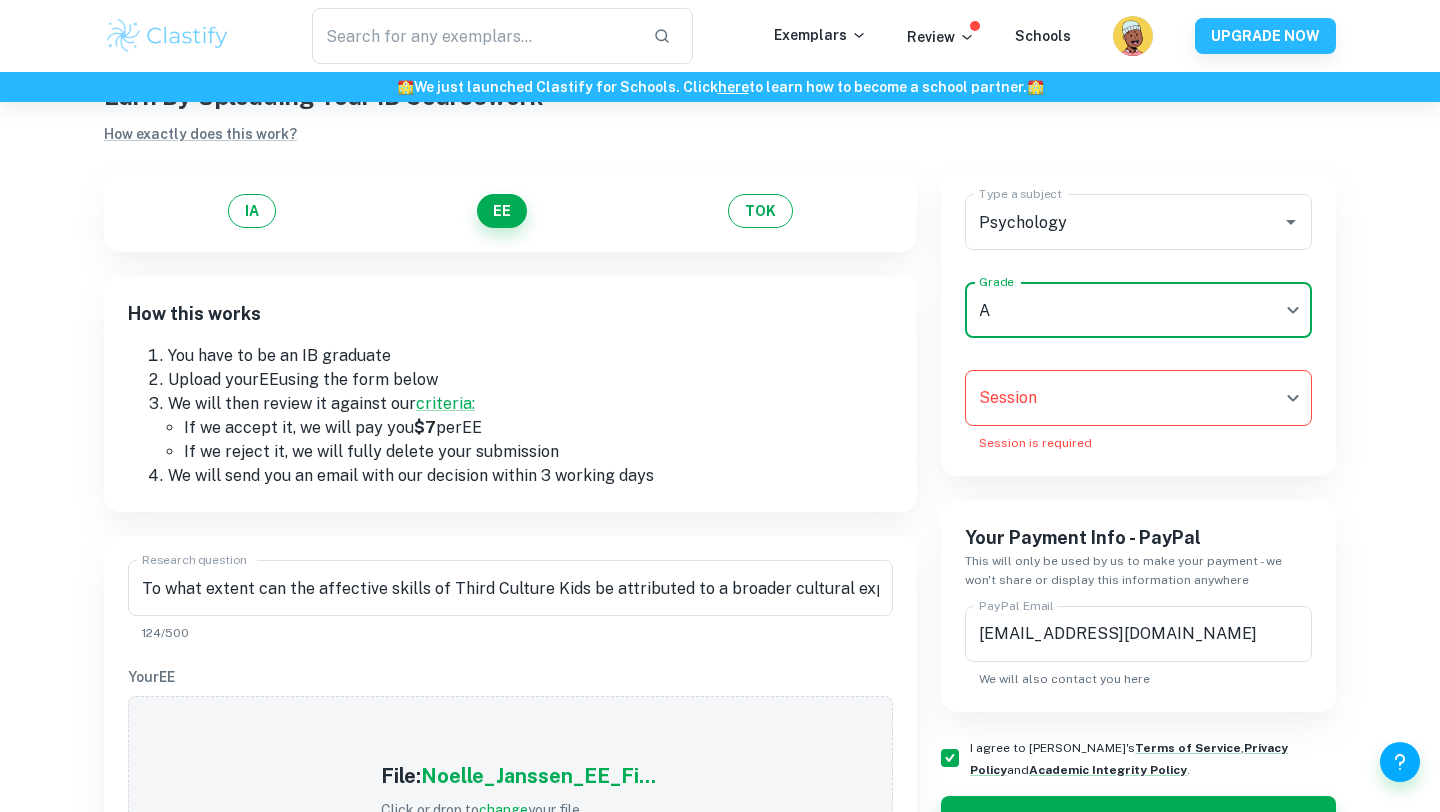 click on "We value your privacy We use cookies to enhance your browsing experience, serve personalised ads or content, and analyse our traffic. By clicking "Accept All", you consent to our use of cookies.   Cookie Policy Customise   Reject All   Accept All   Customise Consent Preferences   We use cookies to help you navigate efficiently and perform certain functions. You will find detailed information about all cookies under each consent category below. The cookies that are categorised as "Necessary" are stored on your browser as they are essential for enabling the basic functionalities of the site. ...  Show more For more information on how Google's third-party cookies operate and handle your data, see:   Google Privacy Policy Necessary Always Active Necessary cookies are required to enable the basic features of this site, such as providing secure log-in or adjusting your consent preferences. These cookies do not store any personally identifiable data. Functional Analytics Performance Advertisement Uncategorised" at bounding box center [720, 428] 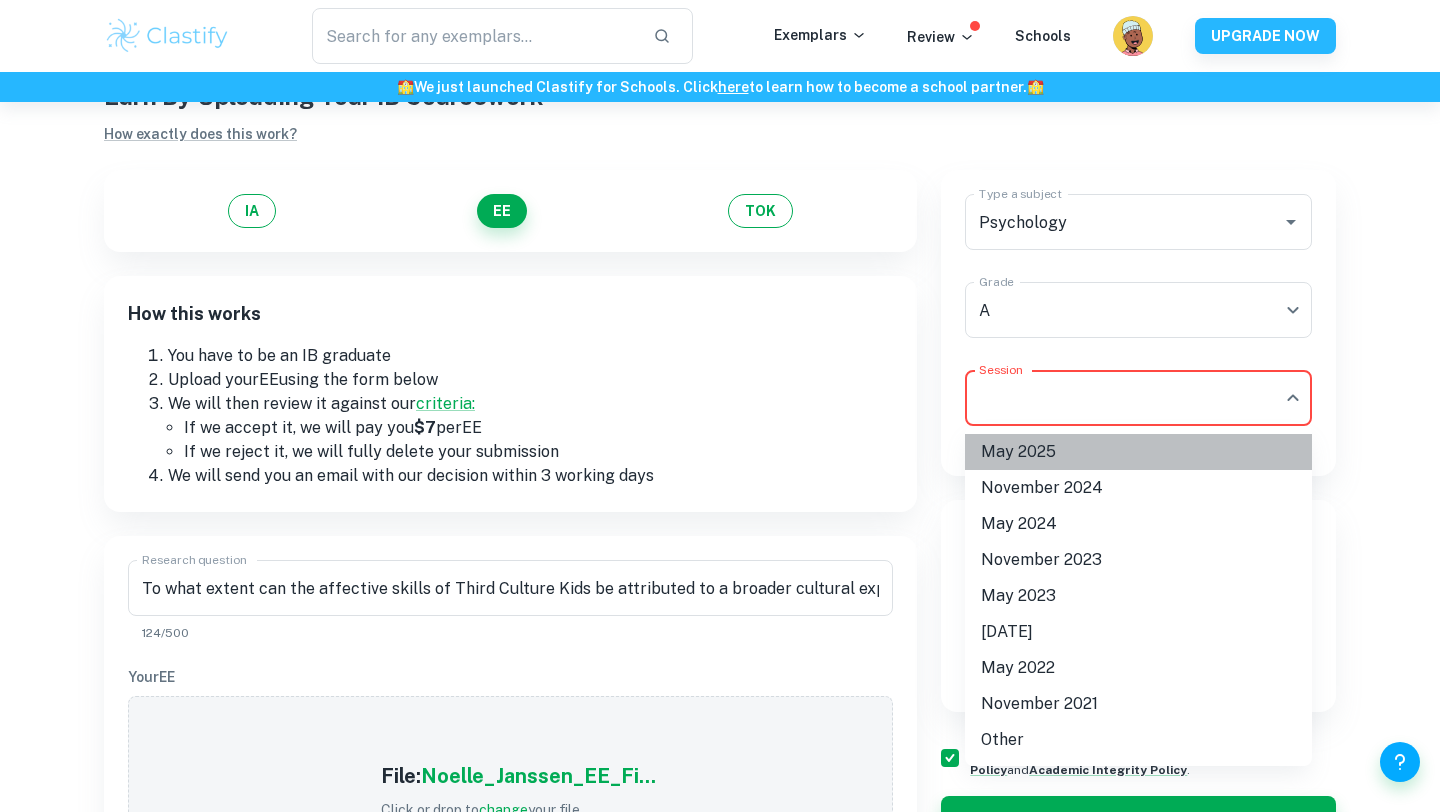 click on "May 2025" at bounding box center [1138, 452] 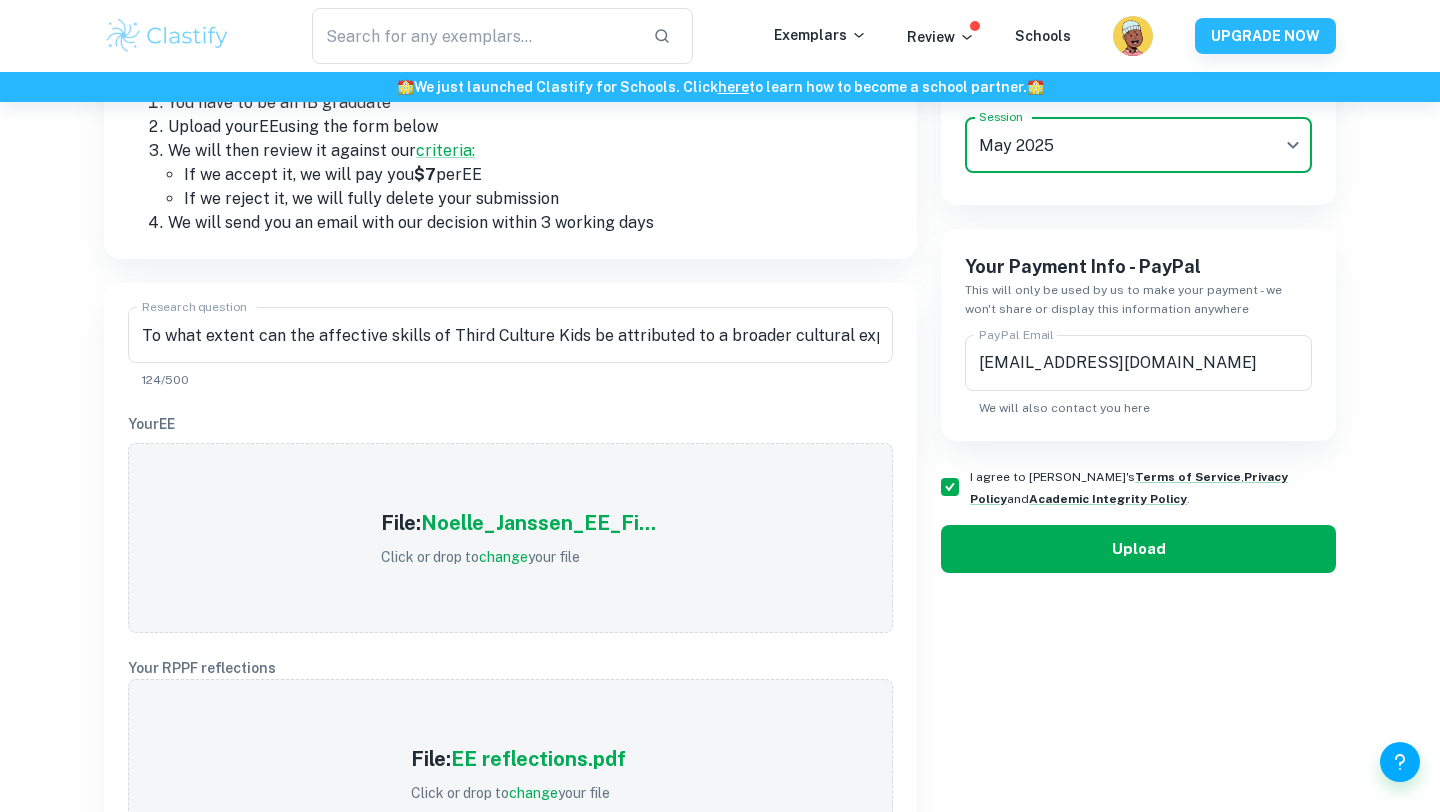 scroll, scrollTop: 349, scrollLeft: 0, axis: vertical 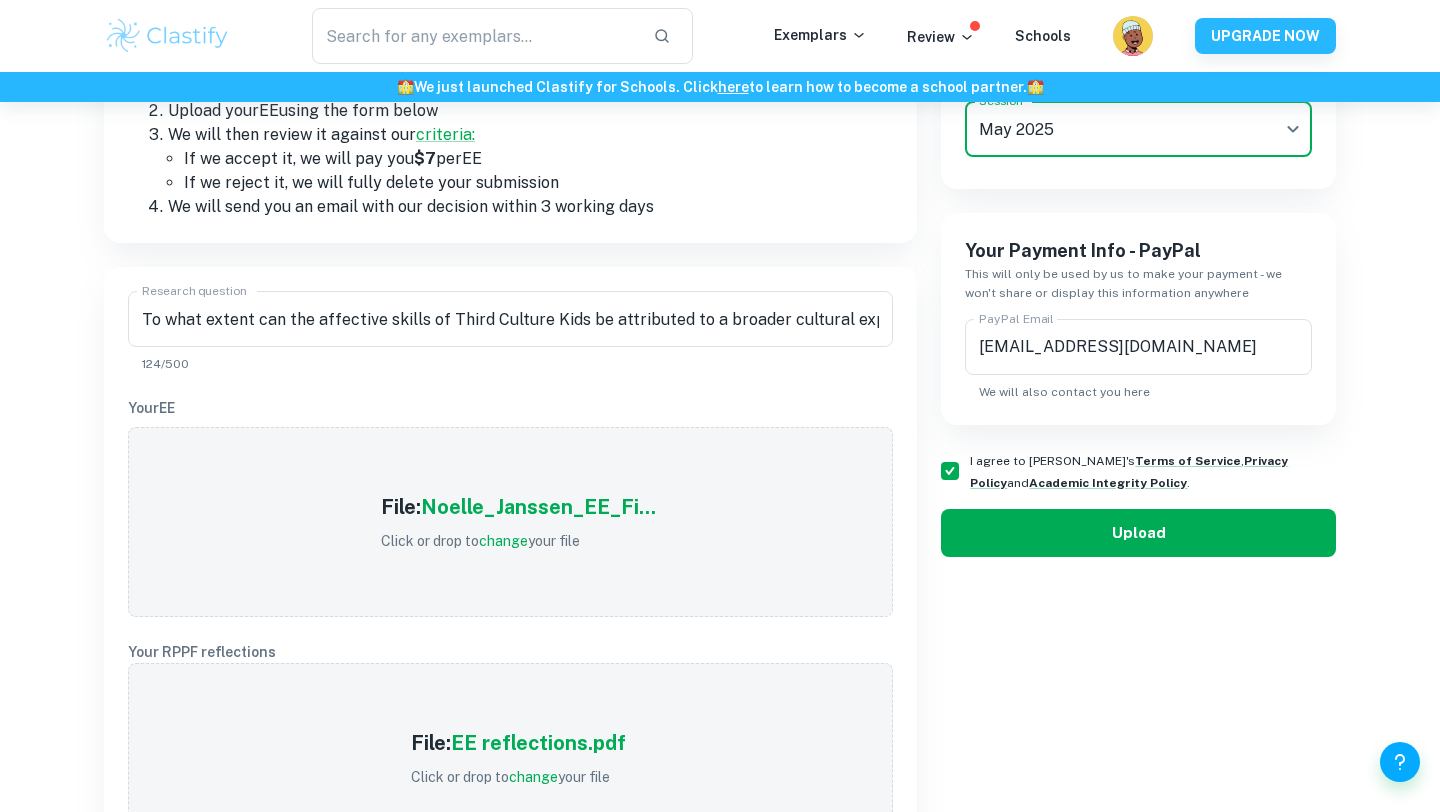 click on "Upload" at bounding box center (1138, 533) 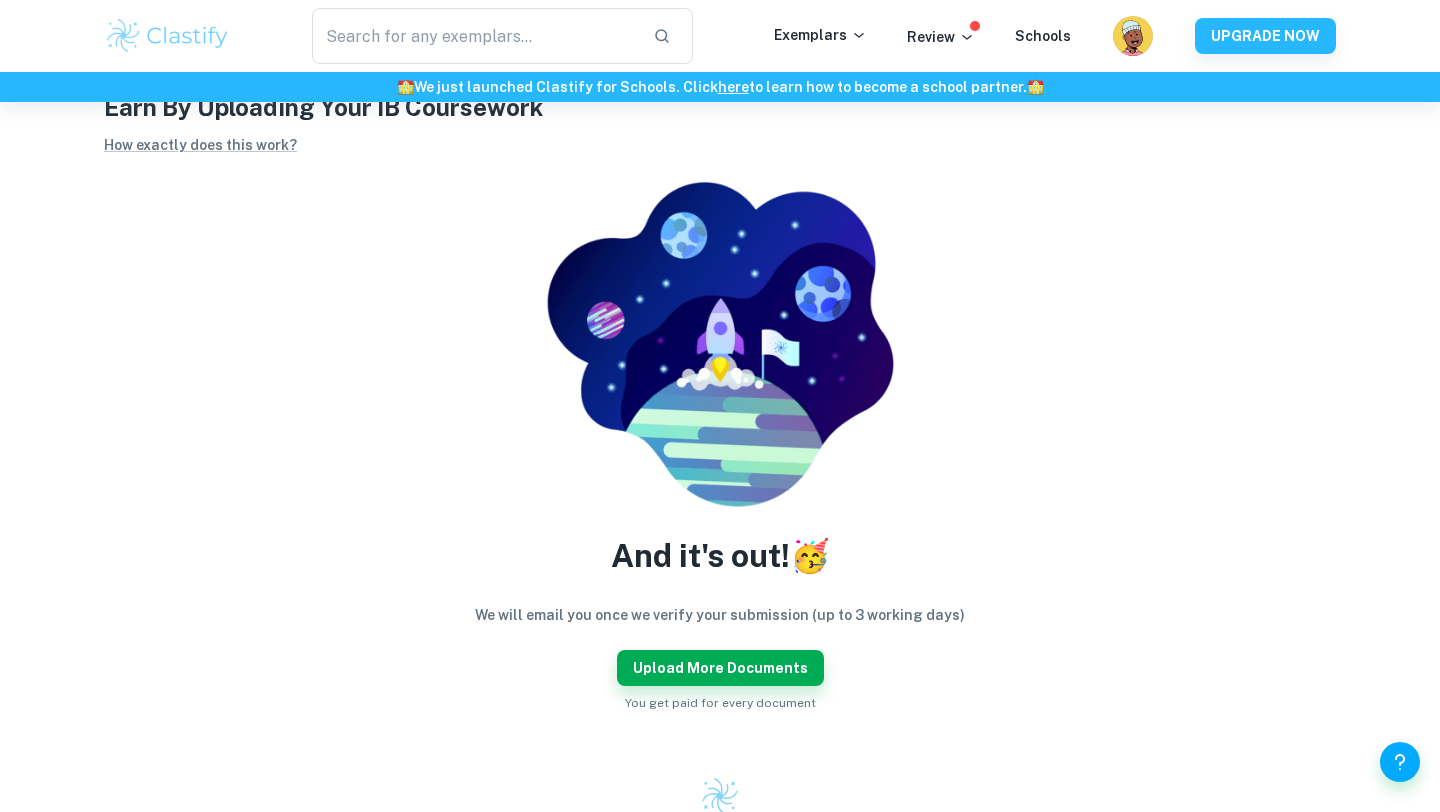 scroll, scrollTop: 0, scrollLeft: 0, axis: both 